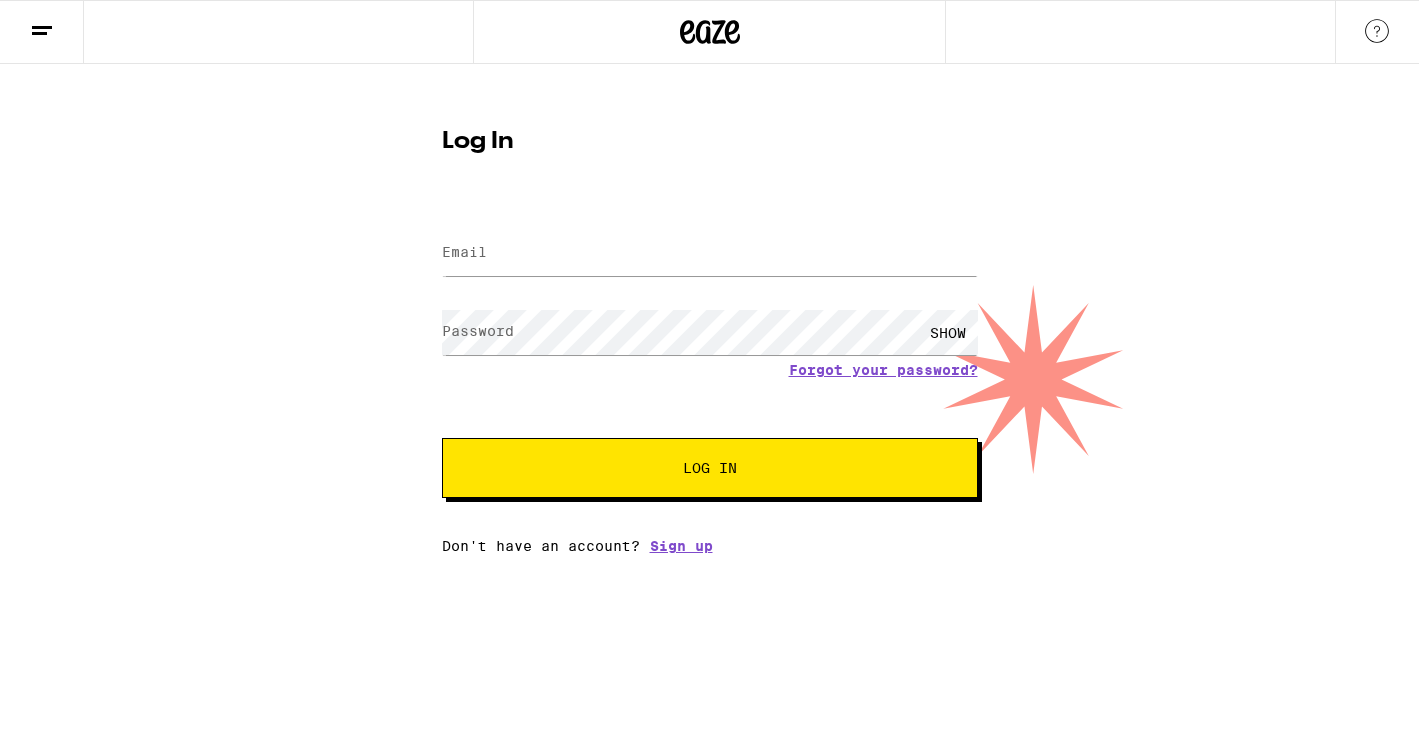 scroll, scrollTop: 0, scrollLeft: 0, axis: both 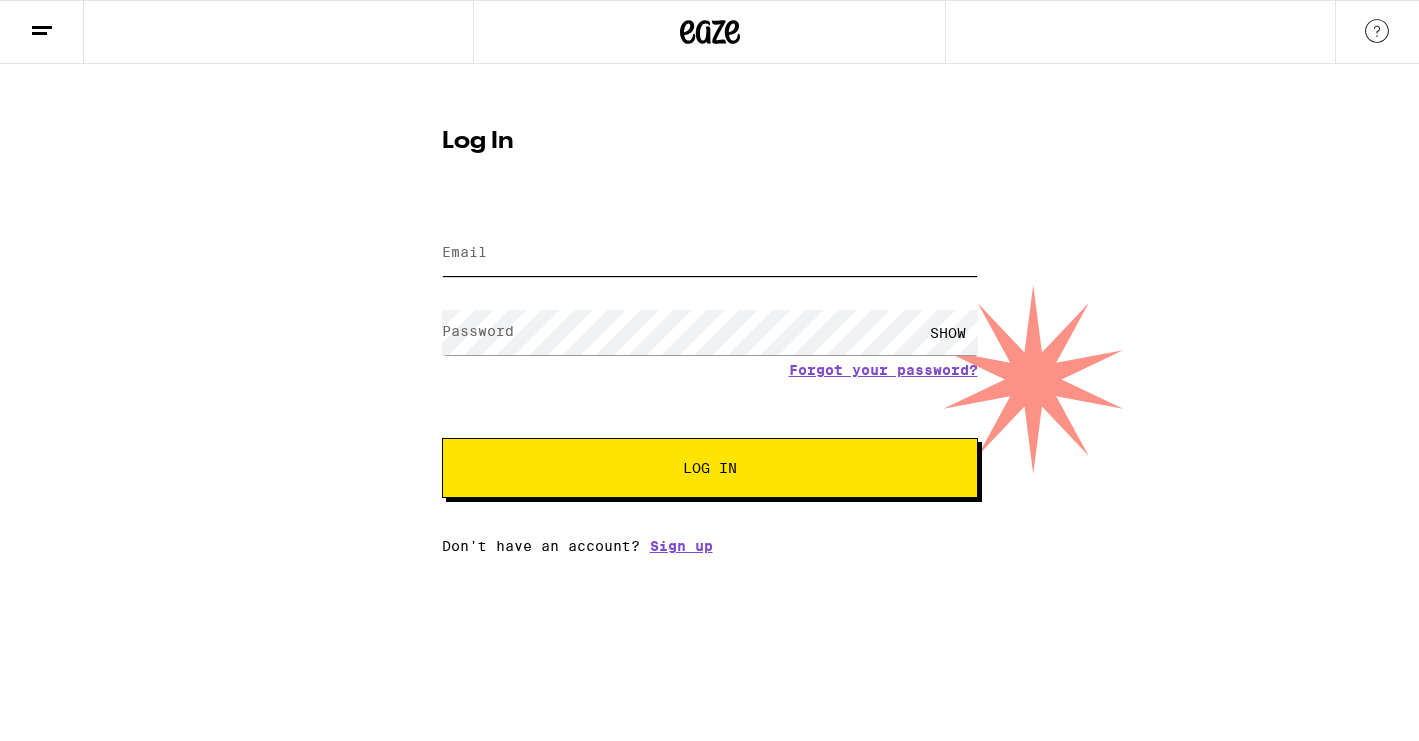 click on "Email" at bounding box center [710, 253] 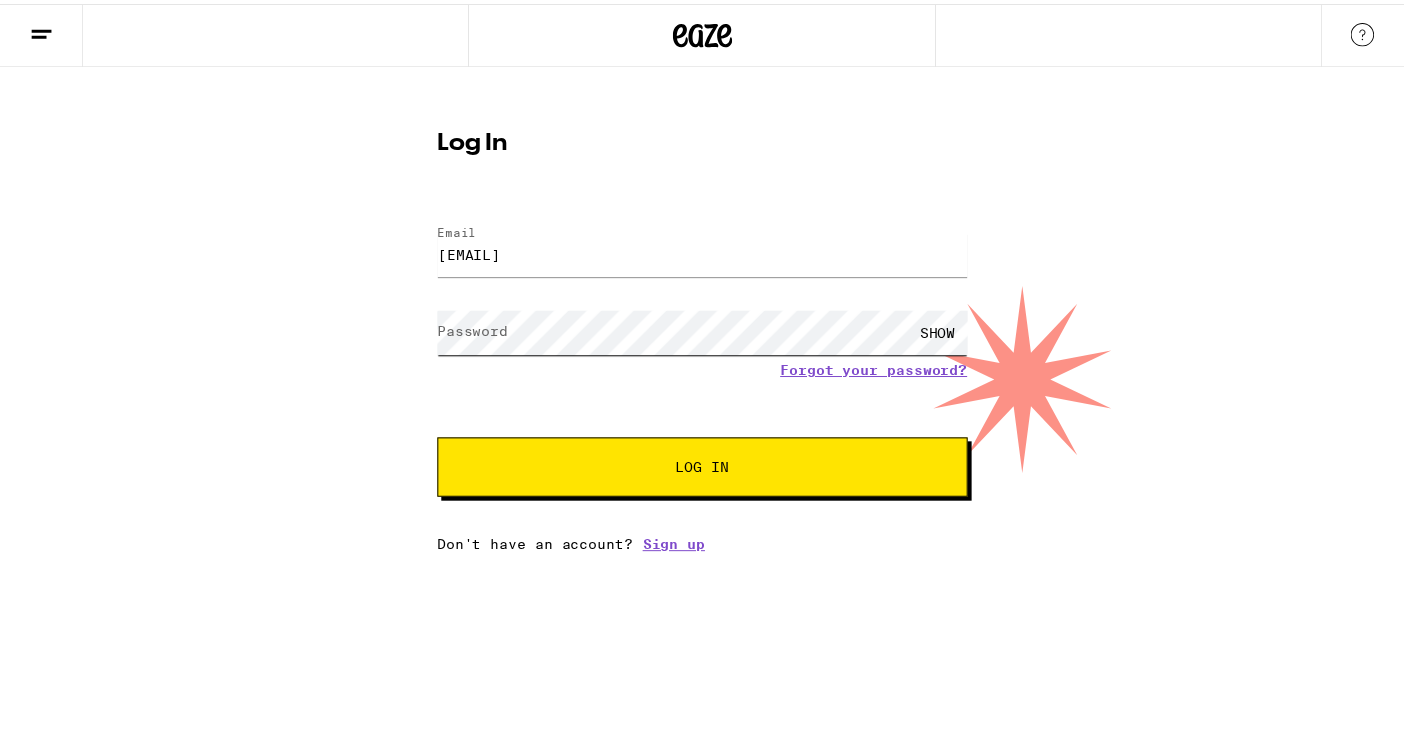 scroll, scrollTop: 0, scrollLeft: 0, axis: both 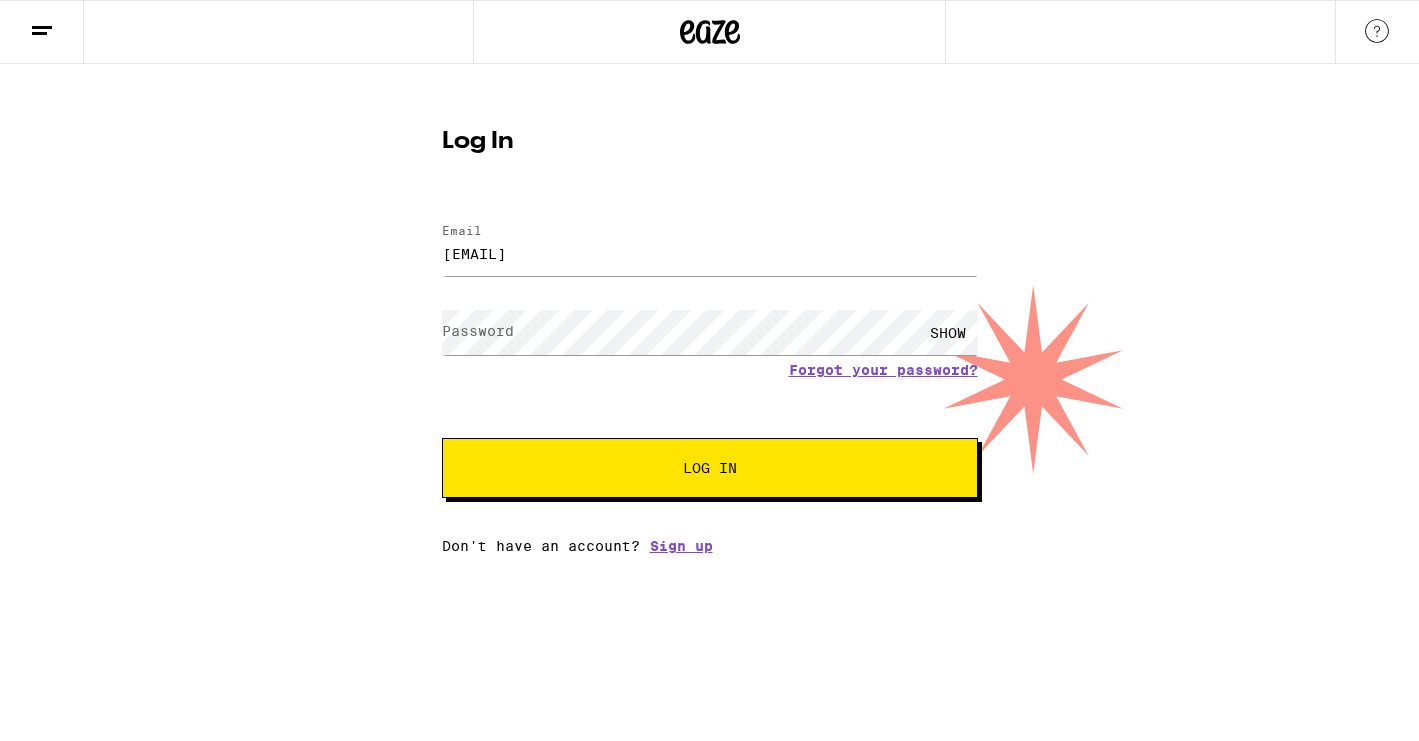 click on "SHOW" at bounding box center (948, 332) 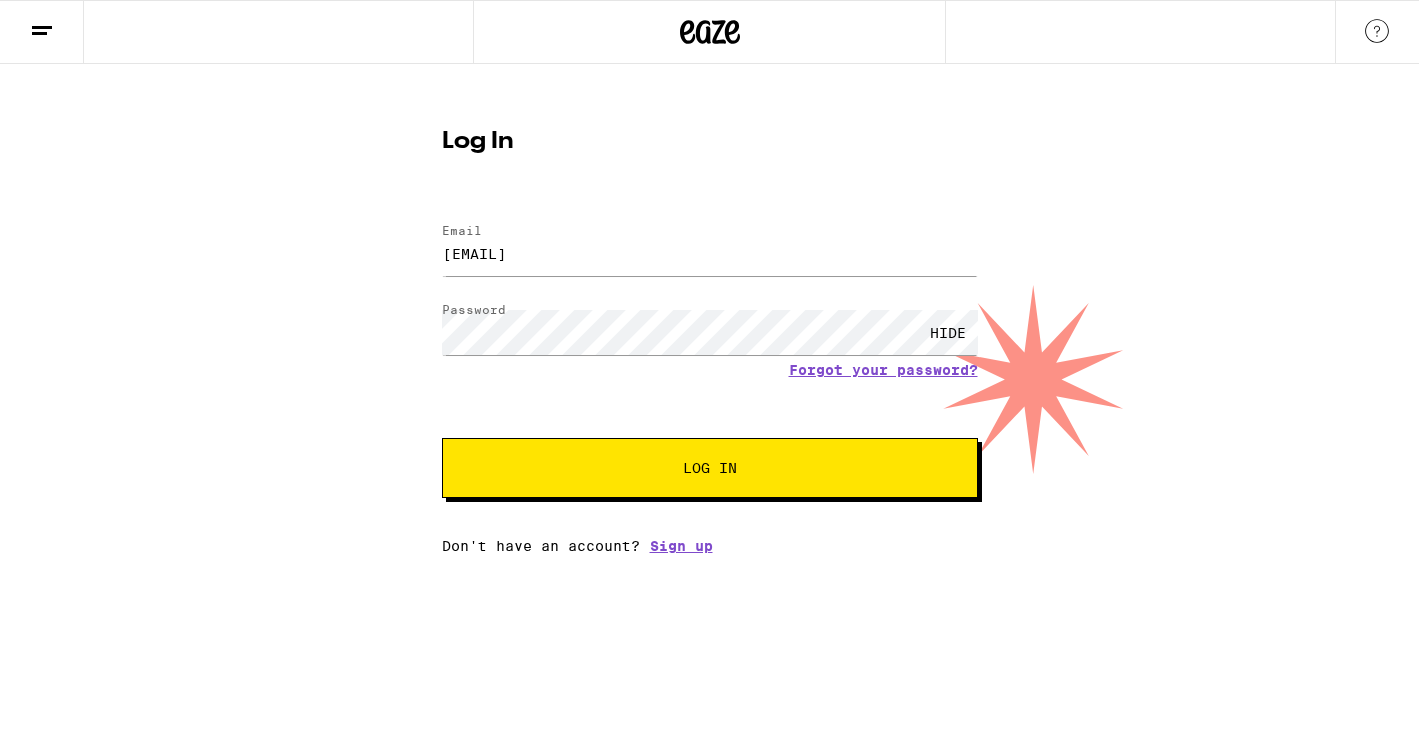 click on "Log In" at bounding box center [710, 468] 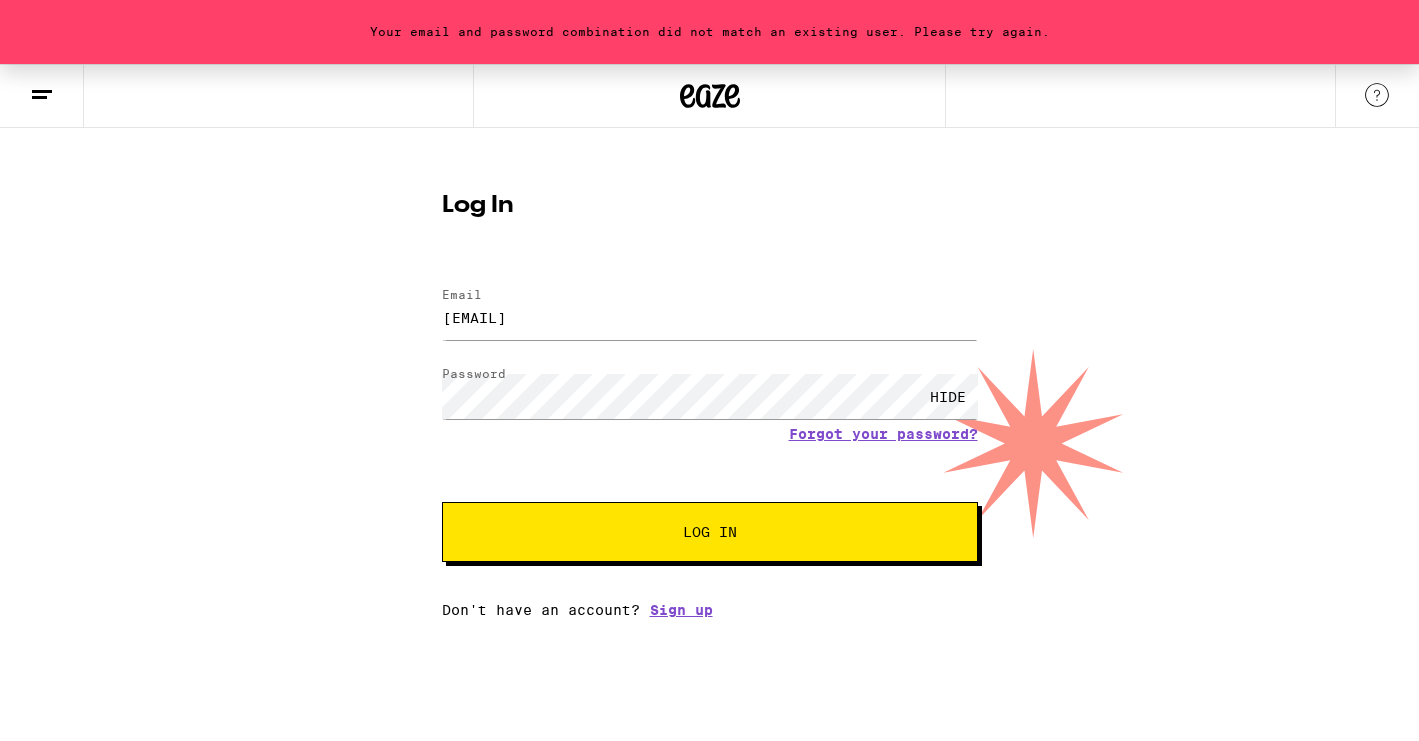 click on "Log In" at bounding box center (710, 532) 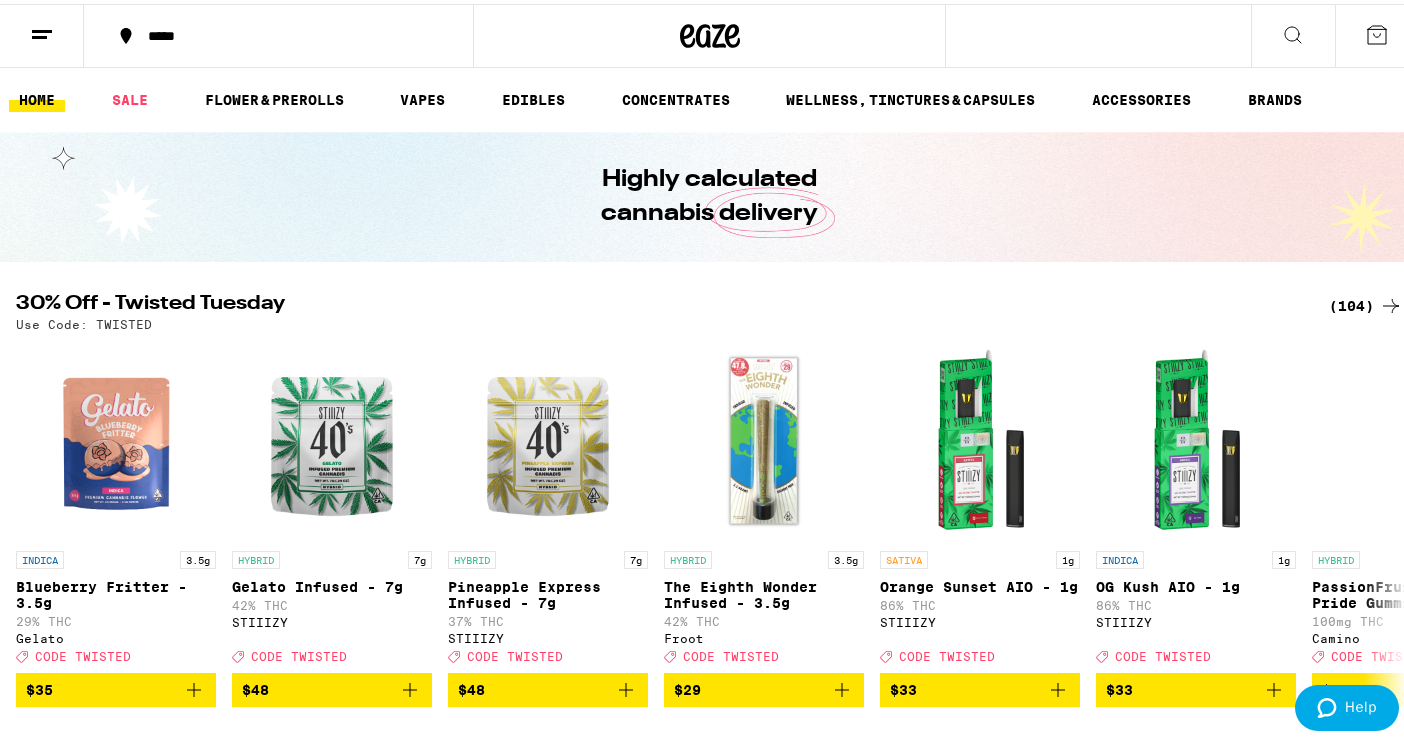 scroll, scrollTop: 0, scrollLeft: 0, axis: both 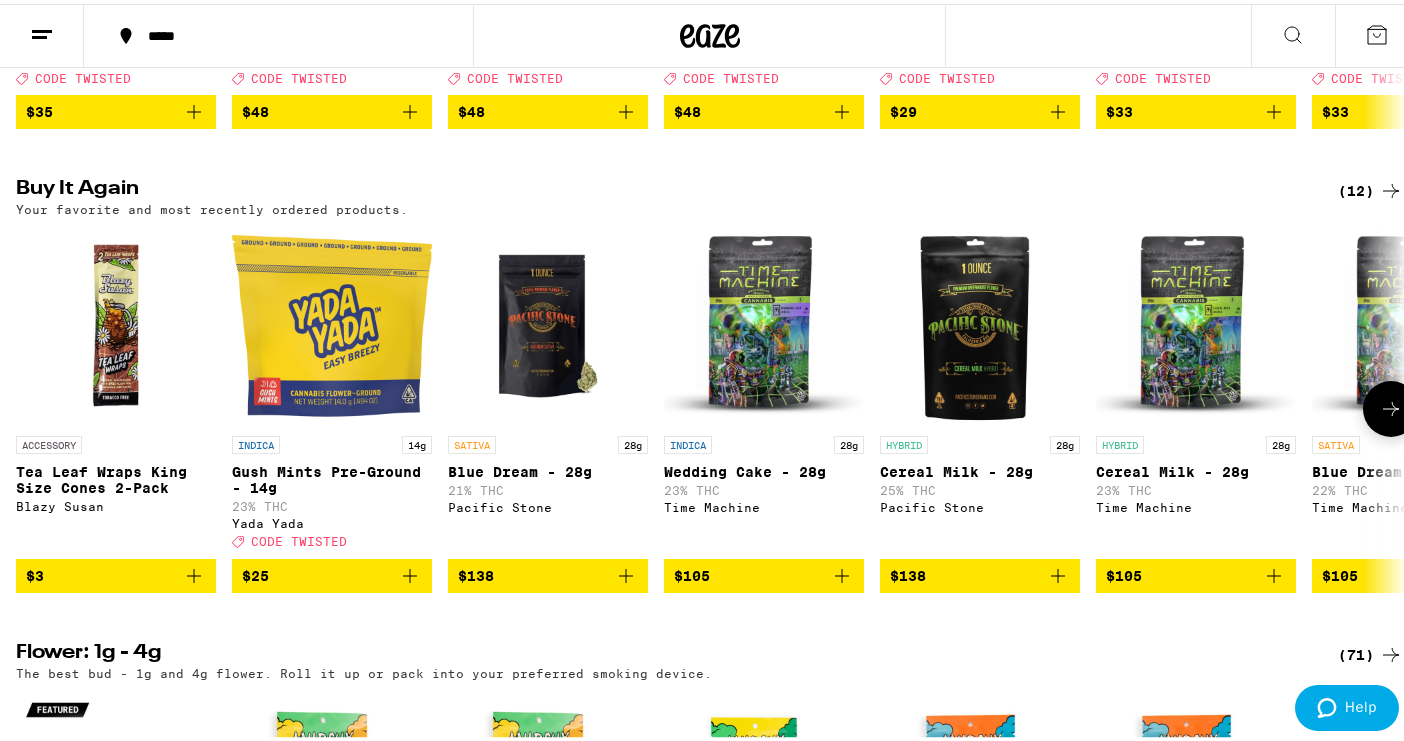 click at bounding box center [1196, 322] 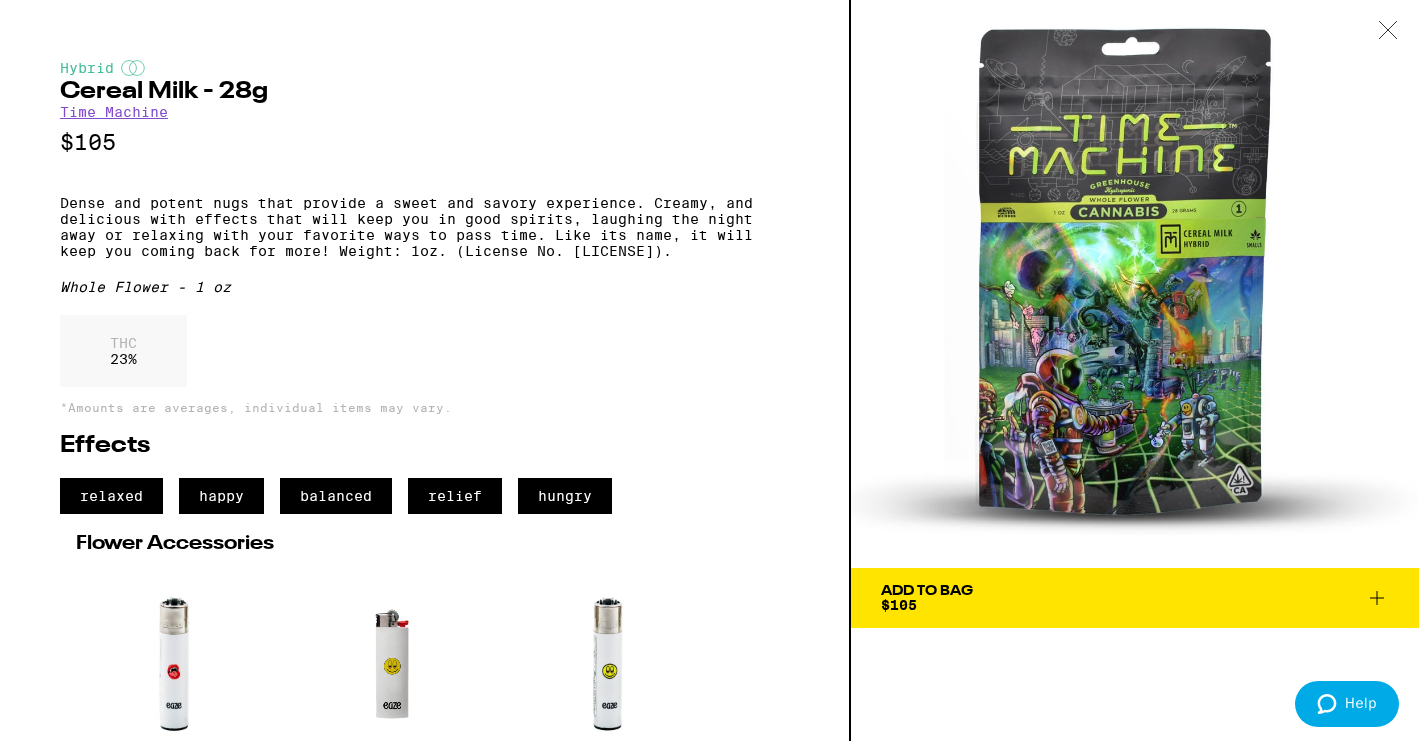 scroll, scrollTop: 192, scrollLeft: 0, axis: vertical 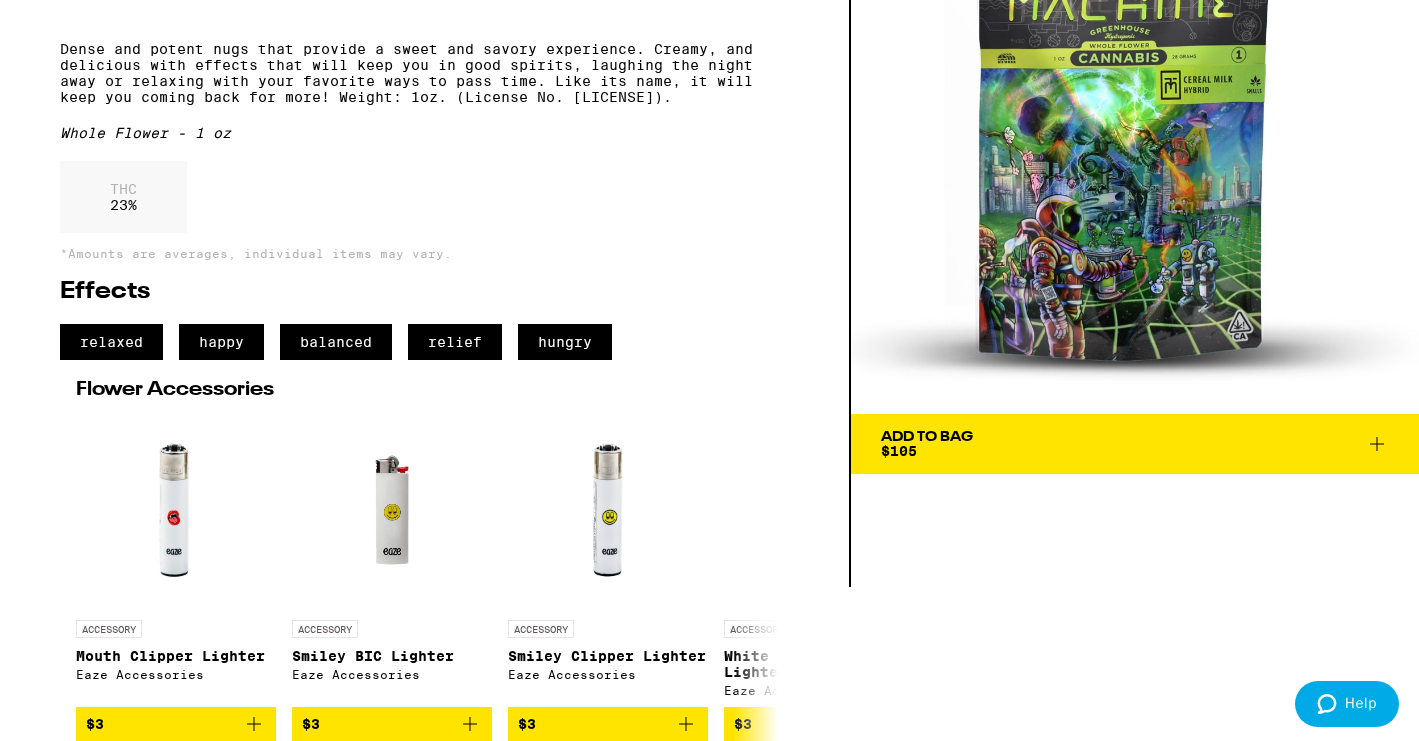 click on "Add To Bag $105" at bounding box center (1135, 444) 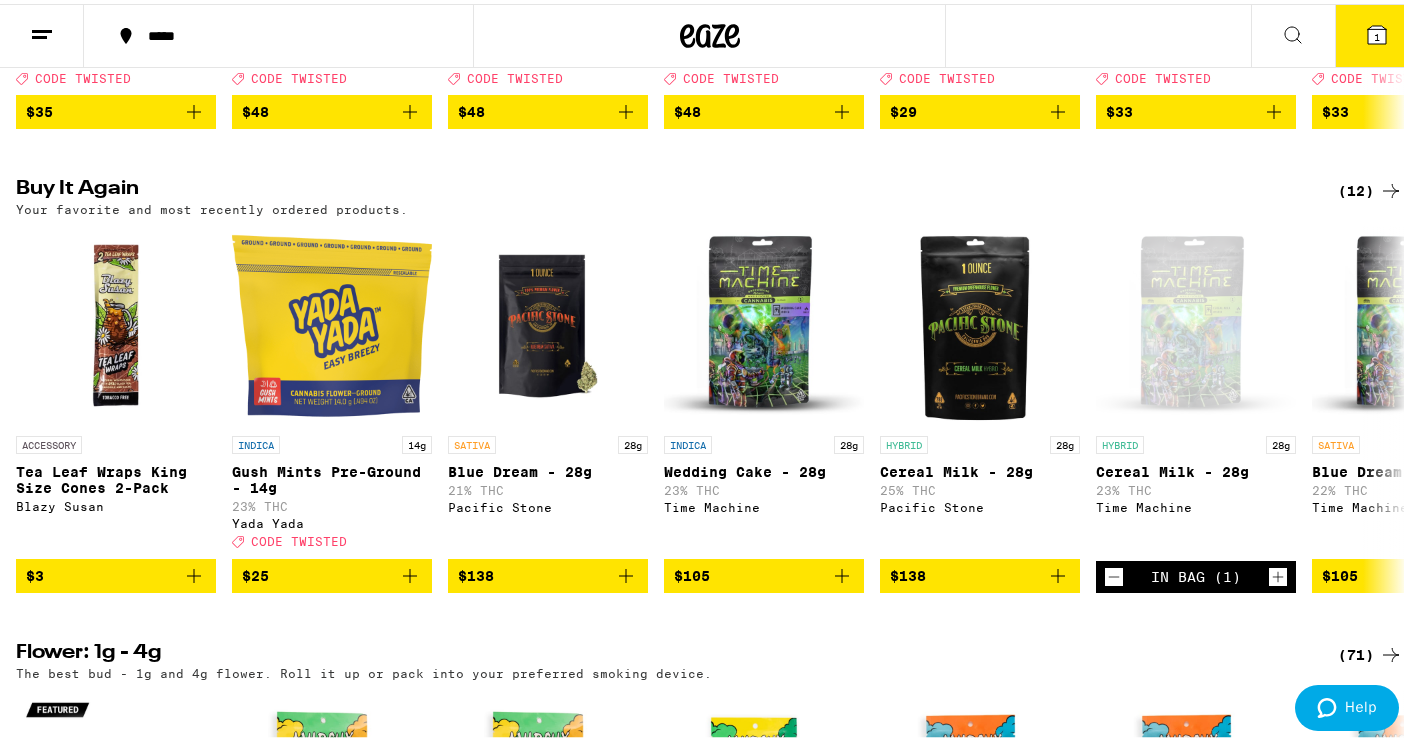 click 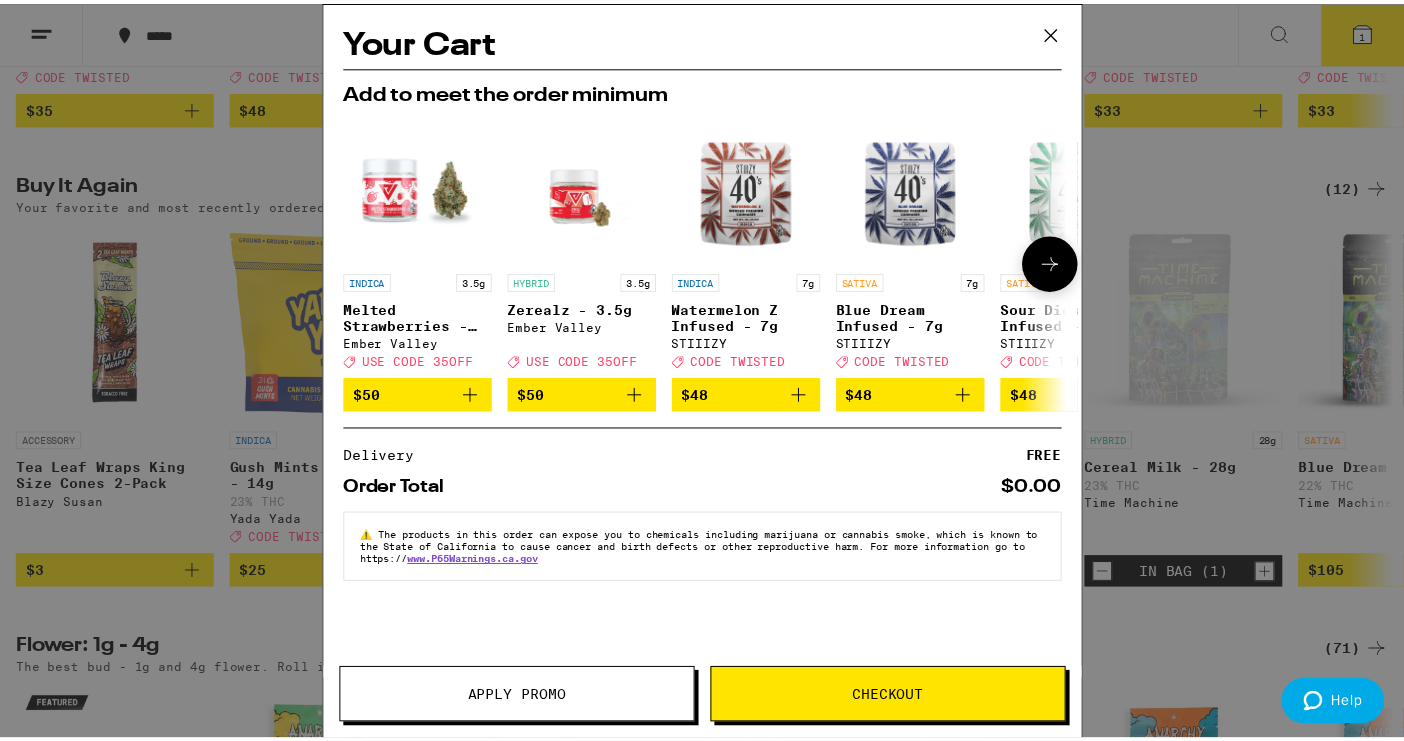 scroll, scrollTop: 0, scrollLeft: 0, axis: both 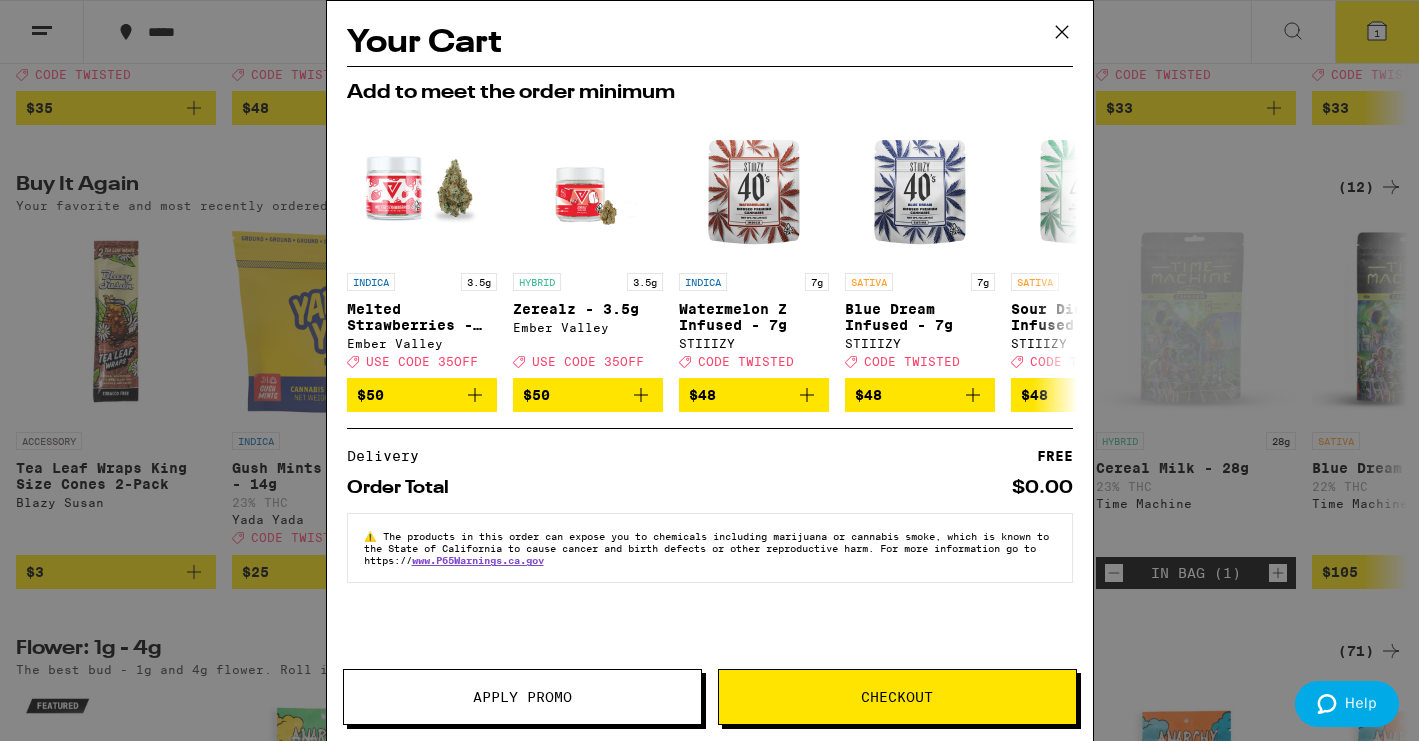 click on "Your Cart Add to meet the order minimum INDICA 3.5g Melted Strawberries - 3.5g Ember Valley Deal Created with Sketch. USE CODE 35OFF $50 HYBRID 3.5g Zerealz - 3.5g Ember Valley Deal Created with Sketch. USE CODE 35OFF $50 INDICA 7g Watermelon Z Infused - 7g STIIIZY Deal Created with Sketch. CODE TWISTED $48 SATIVA 7g Blue Dream Infused - 7g STIIIZY Deal Created with Sketch. CODE TWISTED $48 SATIVA 7g Sour Diesel Infused - 7g STIIIZY Deal Created with Sketch. CODE TWISTED $48 HYBRID 7g Gelato Infused - 7g STIIIZY Deal Created with Sketch. CODE TWISTED $48 HYBRID 7g Pineapple Express Infused - 7g STIIIZY Deal Created with Sketch. CODE TWISTED $48 HYBRID 14g Lantz - 14g Circles Base Camp Deal Created with Sketch. USE CODE 35OFF $55 INDICA 7g Chillburger Smalls - 7g Everyday Deal Created with Sketch. CODE TWISTED $55 INDICA 7g Garlic Dreams Smalls - 7g Everyday Deal Created with Sketch. CODE TWISTED $55 Delivery FREE Order Total $0.00 ⚠️ www.P65Warnings.ca.gov Apply Promo Checkout" at bounding box center [709, 370] 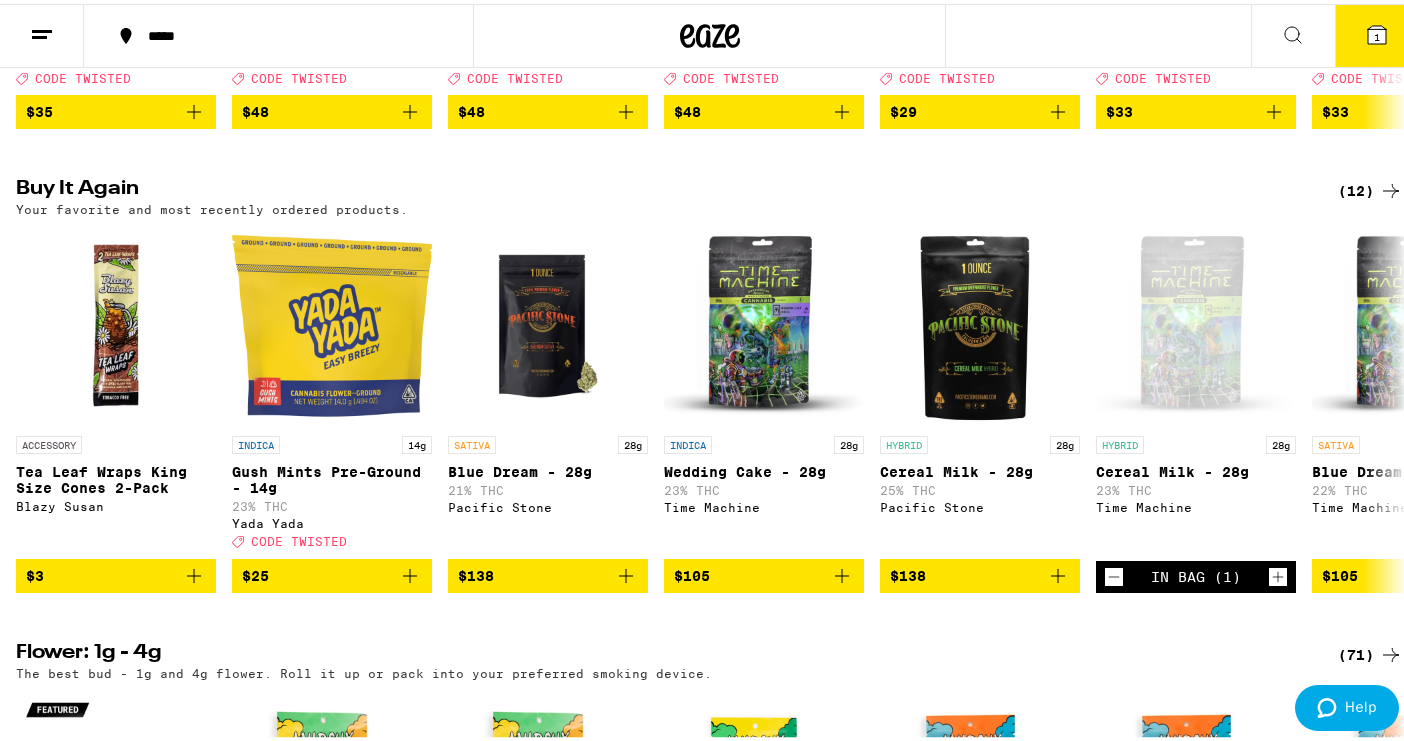 scroll, scrollTop: 0, scrollLeft: 0, axis: both 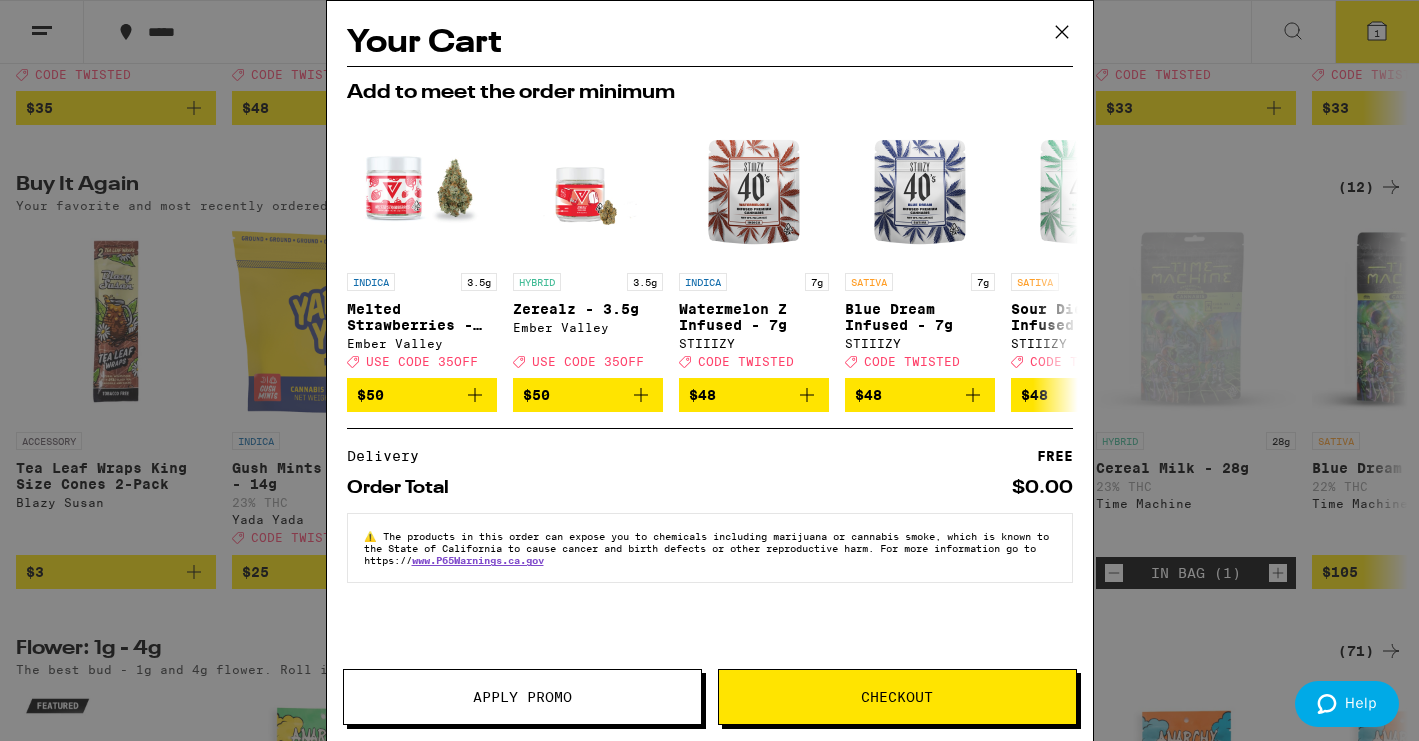 click 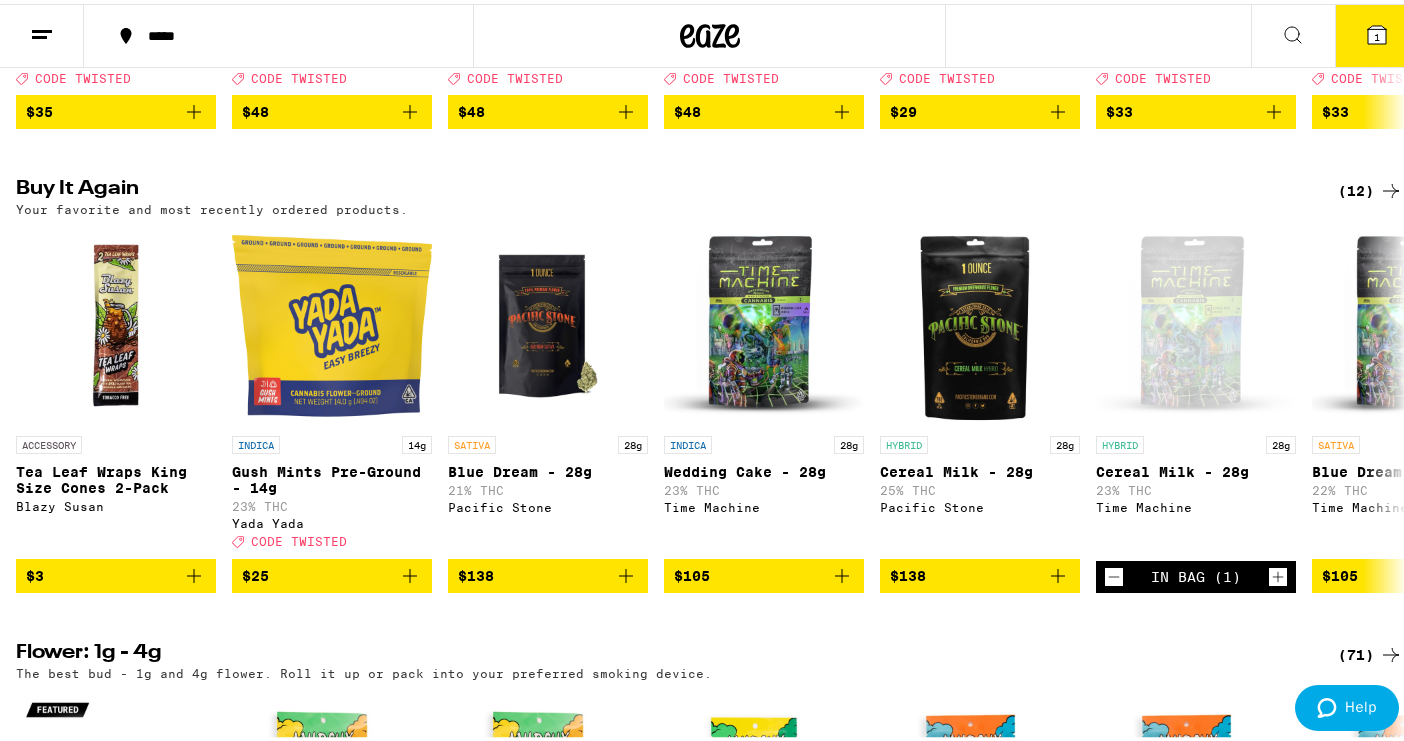 scroll, scrollTop: 0, scrollLeft: 0, axis: both 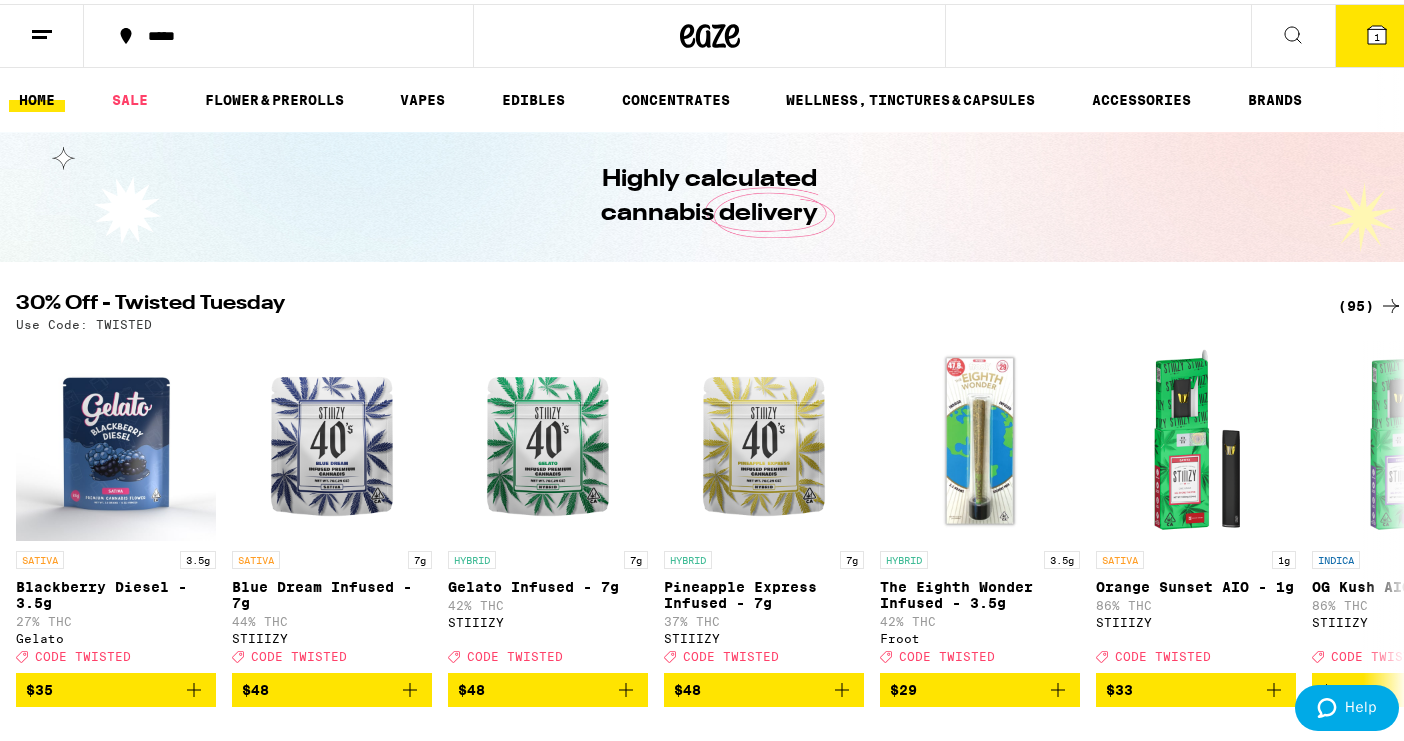 click 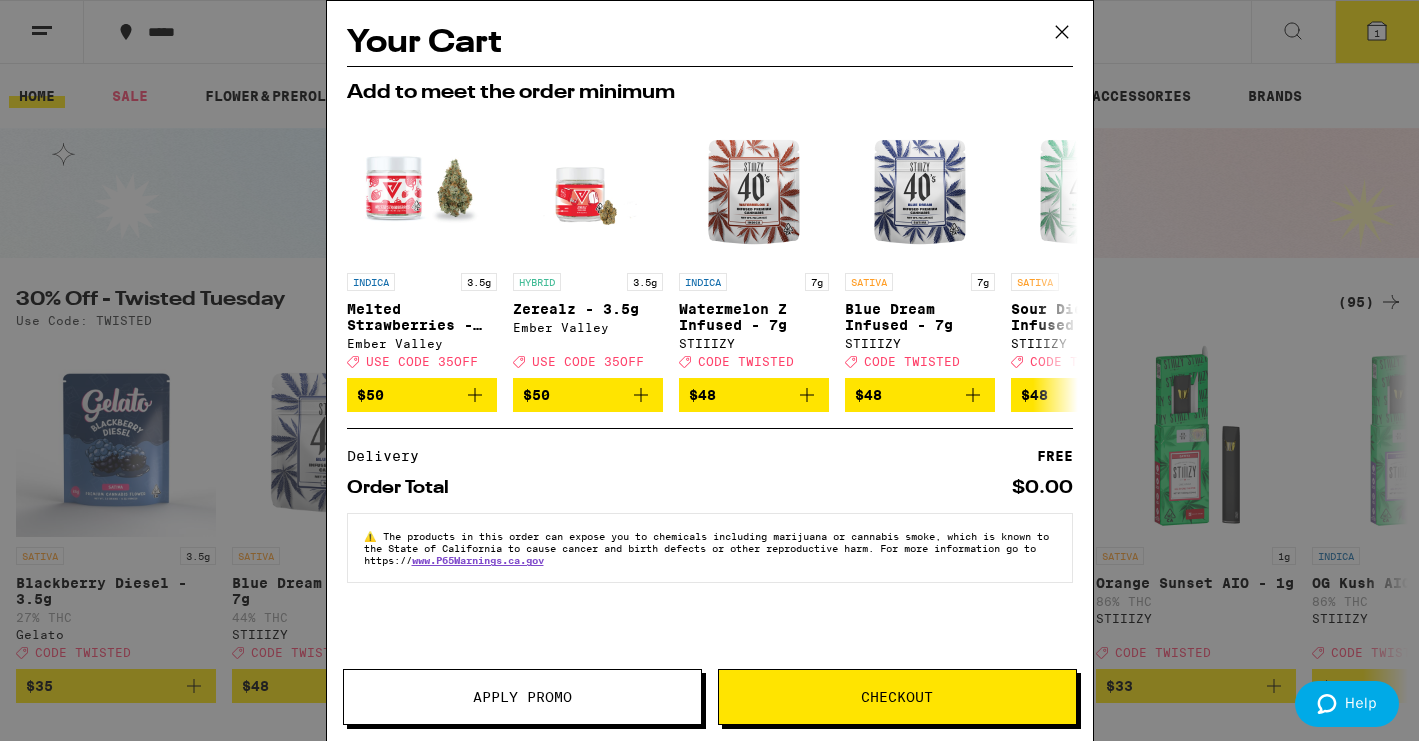 click 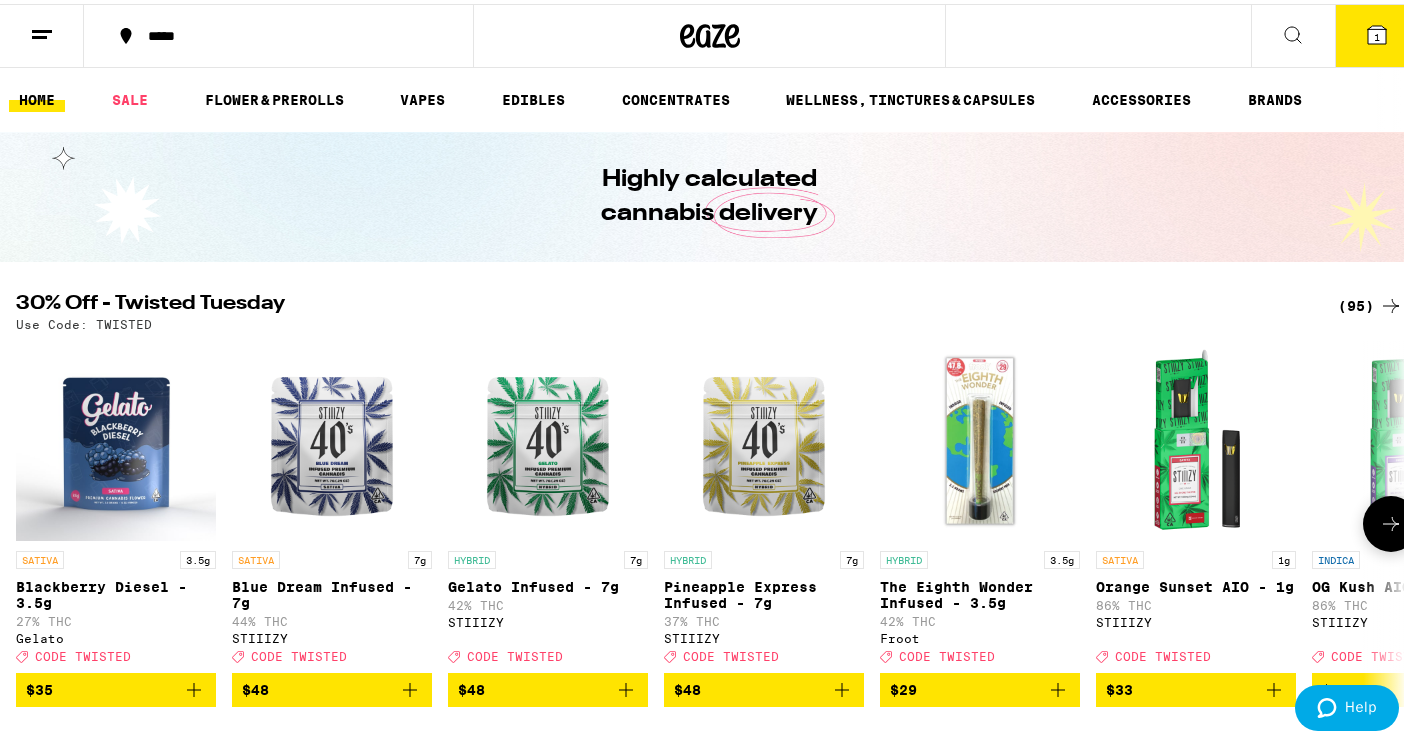 scroll, scrollTop: 0, scrollLeft: 0, axis: both 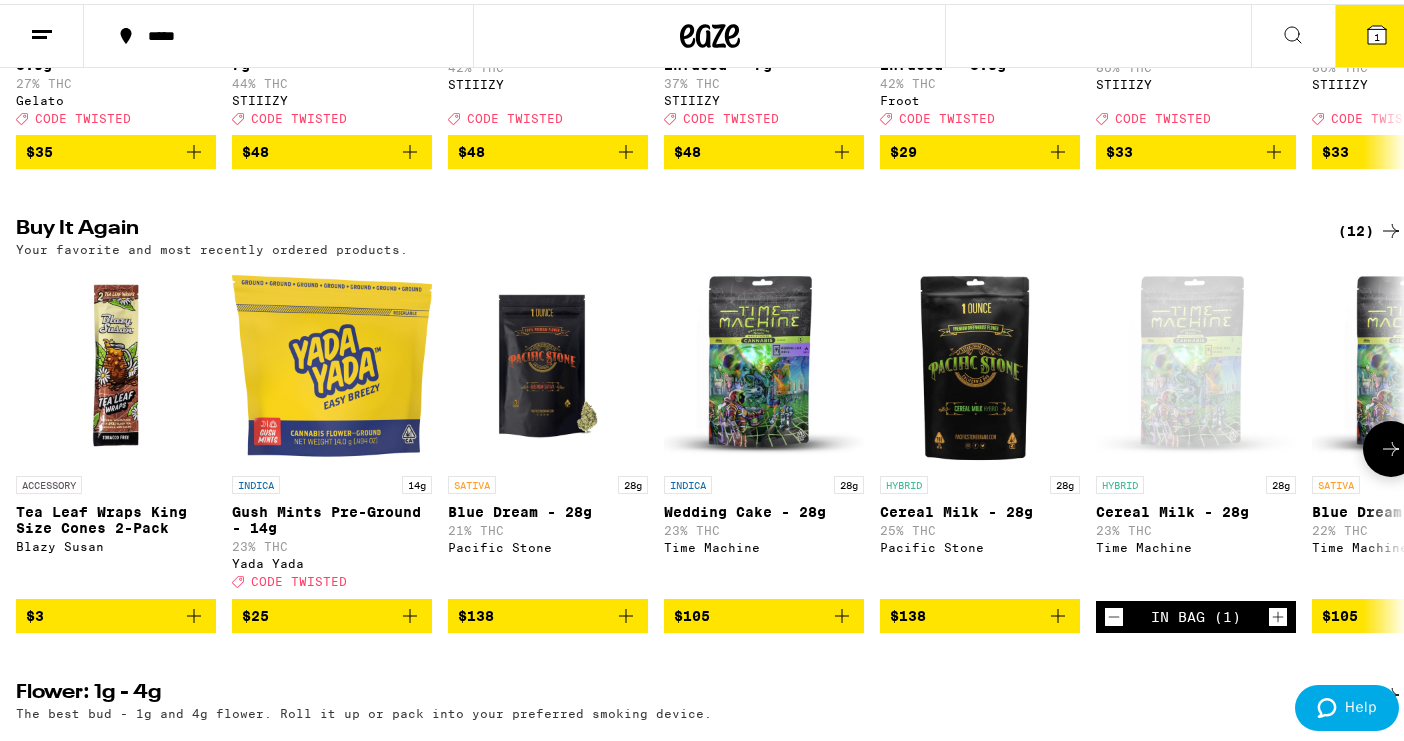 click 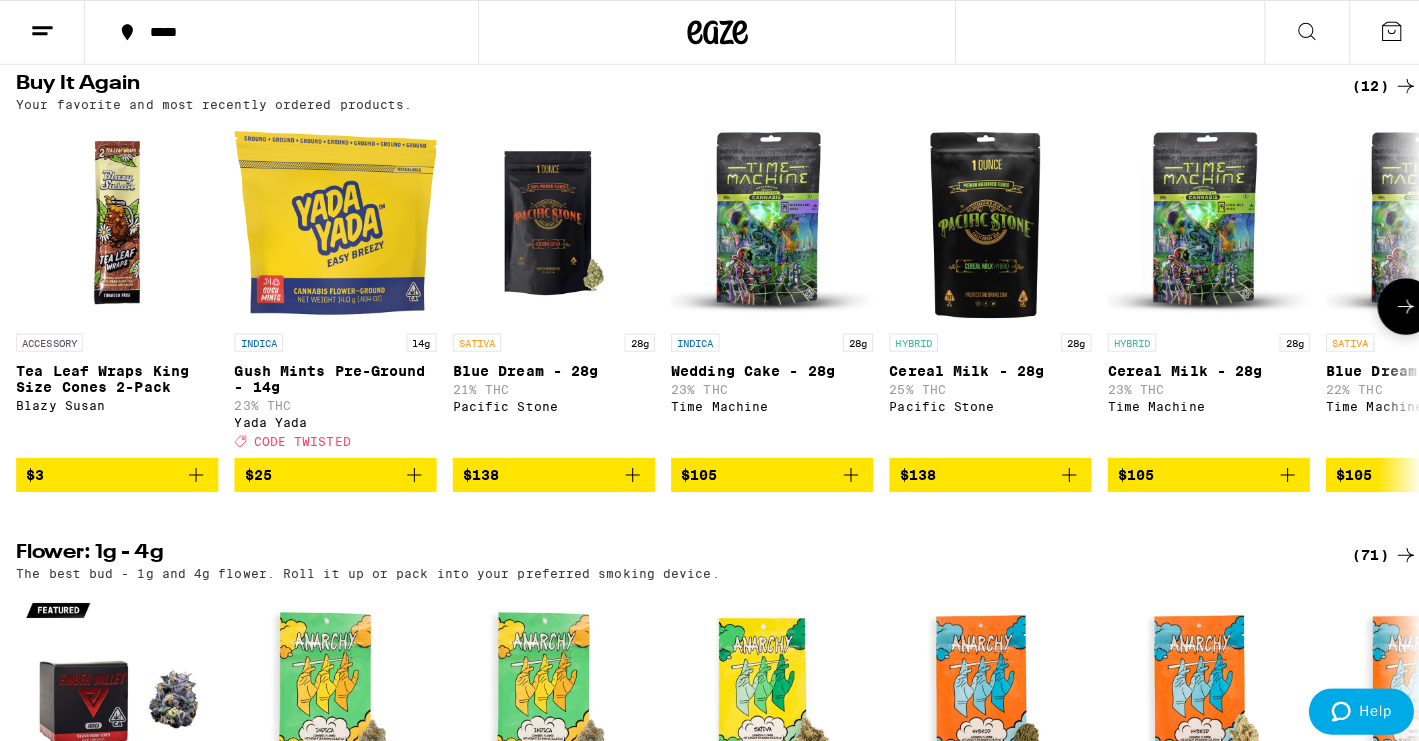 scroll, scrollTop: 635, scrollLeft: 0, axis: vertical 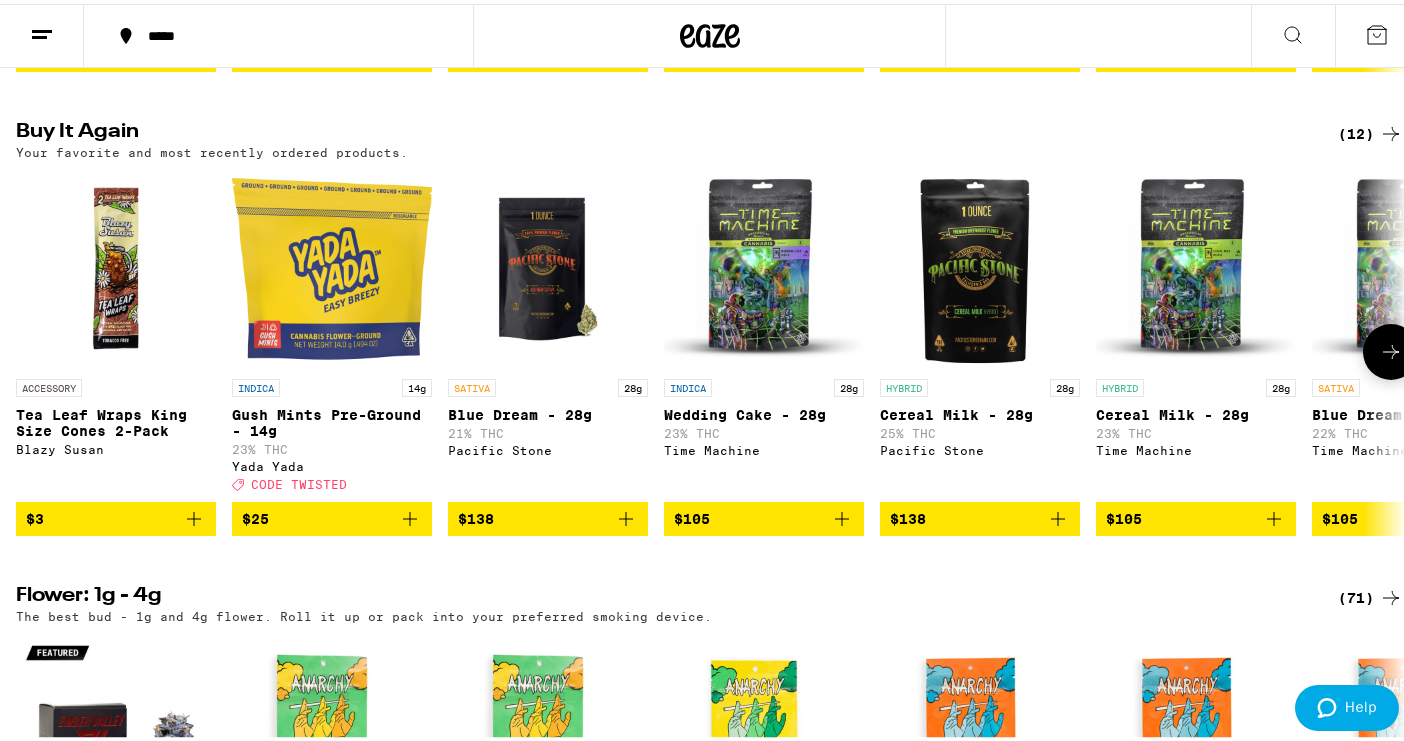 click at bounding box center (1196, 265) 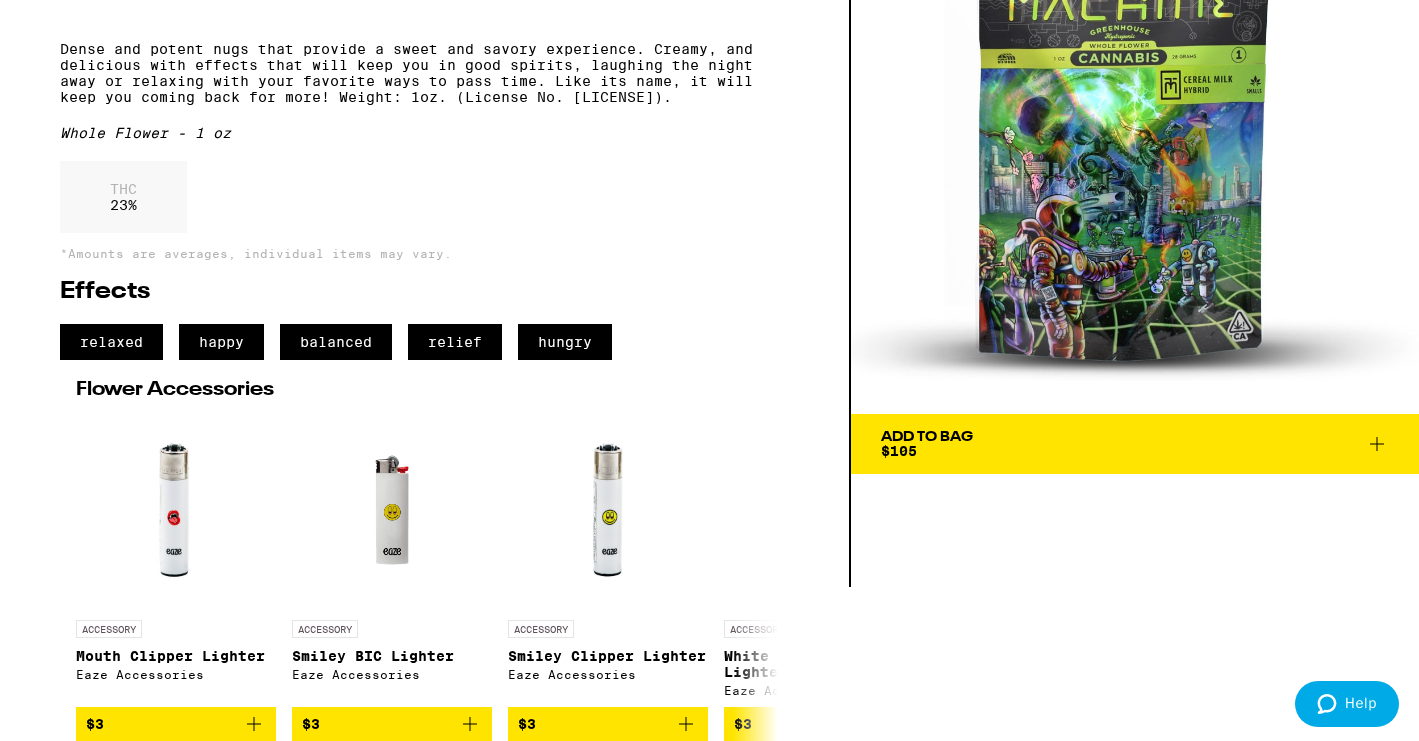 scroll, scrollTop: 192, scrollLeft: 0, axis: vertical 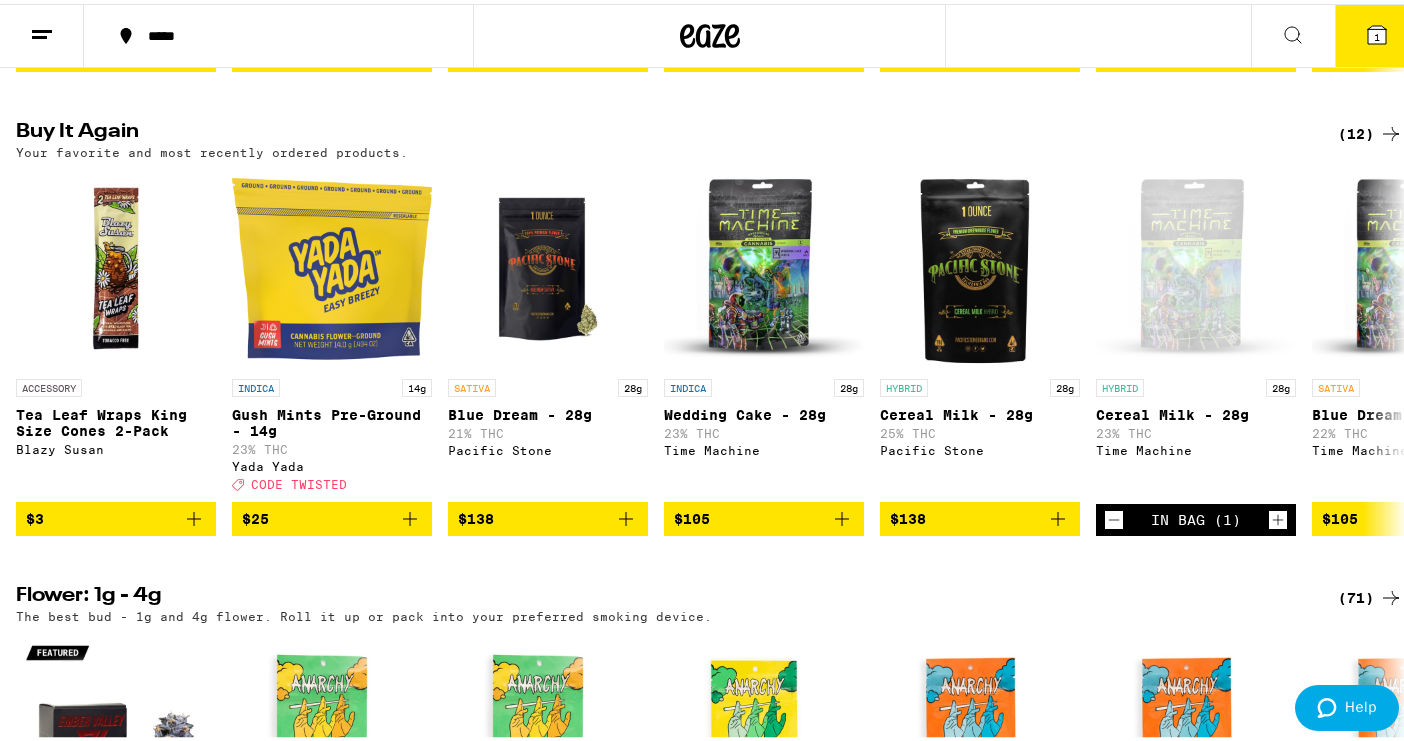 click on "1" at bounding box center (1377, 33) 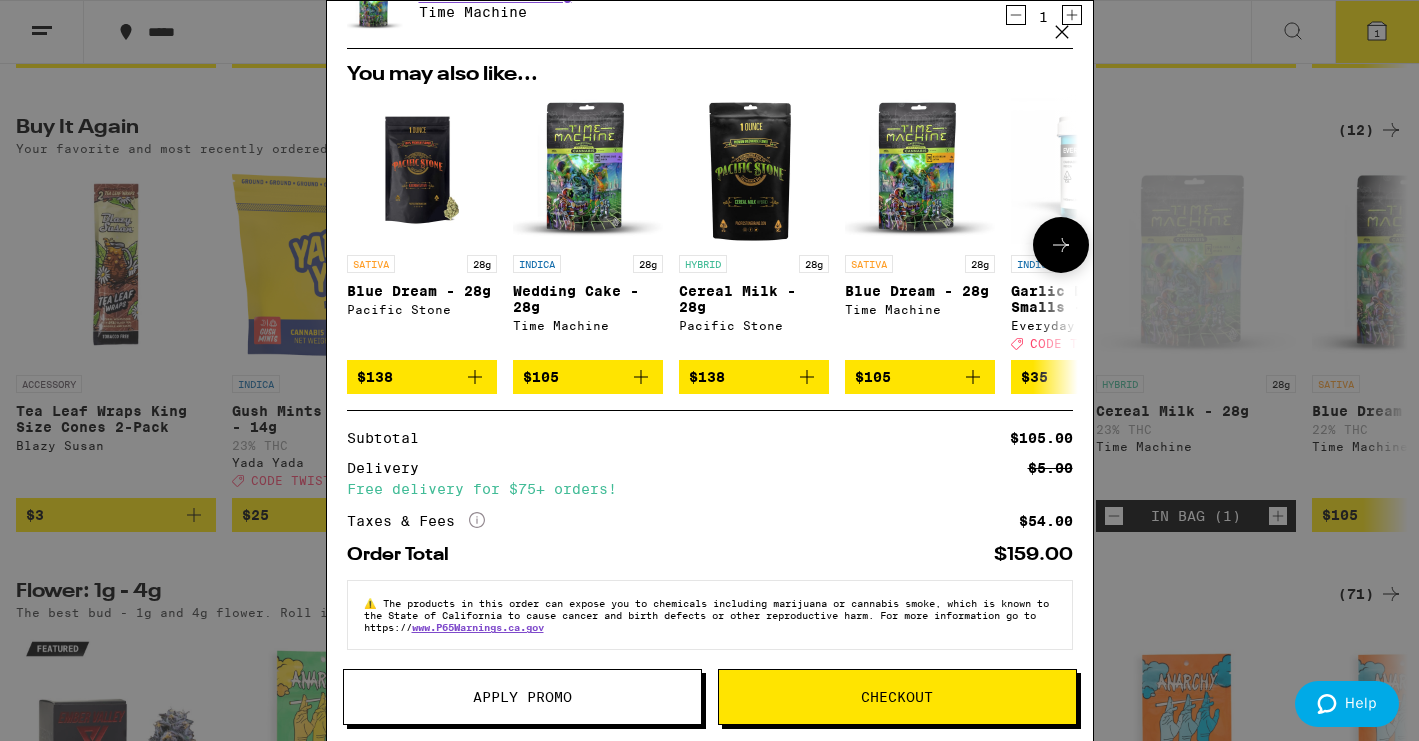 scroll, scrollTop: 109, scrollLeft: 0, axis: vertical 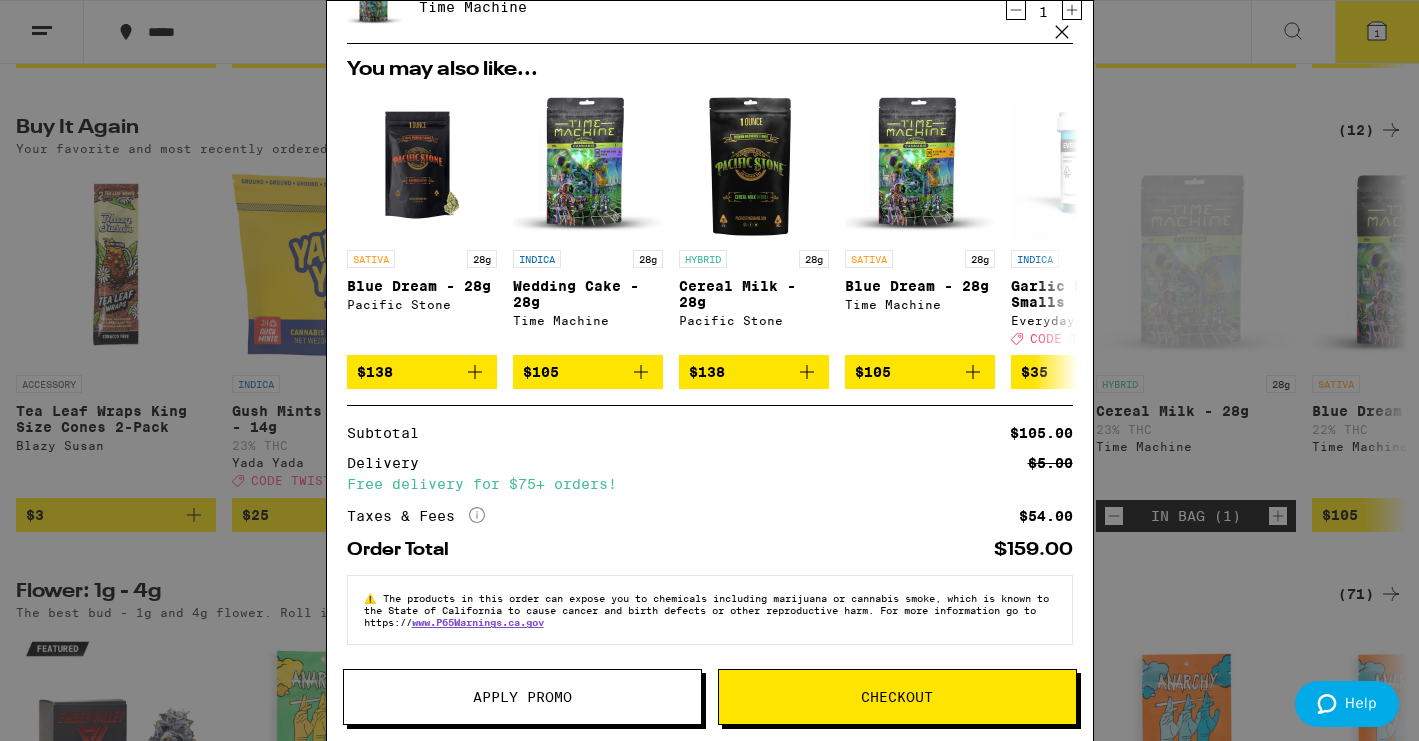 click on "Checkout" at bounding box center (897, 697) 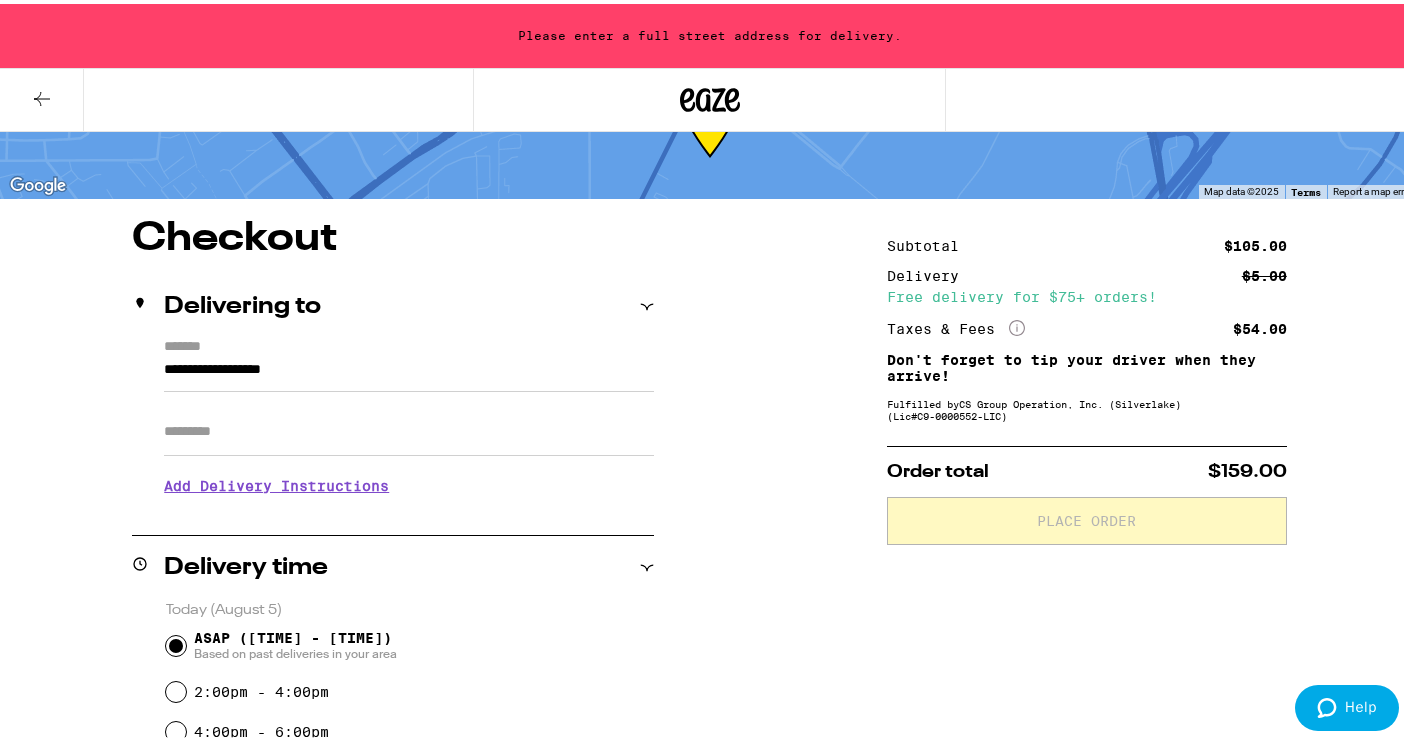 scroll, scrollTop: 74, scrollLeft: 0, axis: vertical 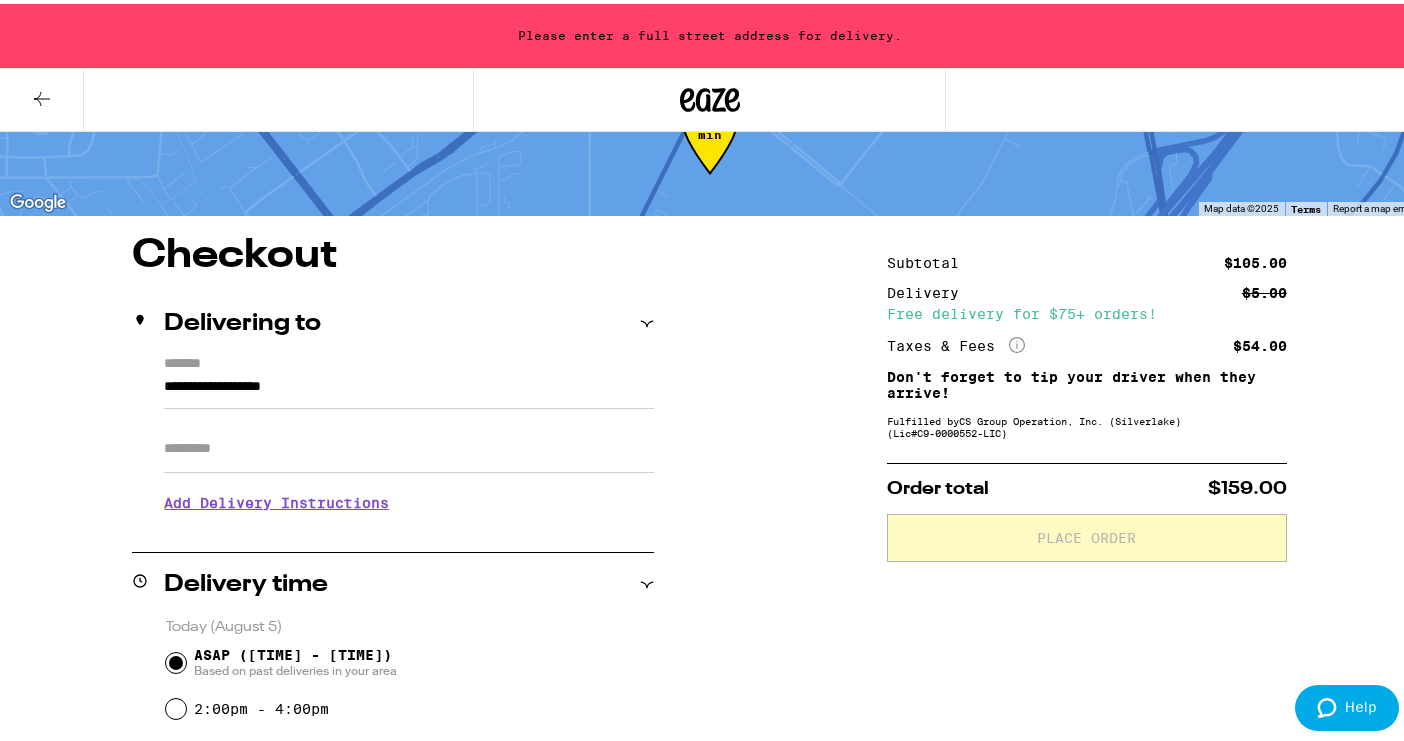 click on "**********" at bounding box center (409, 388) 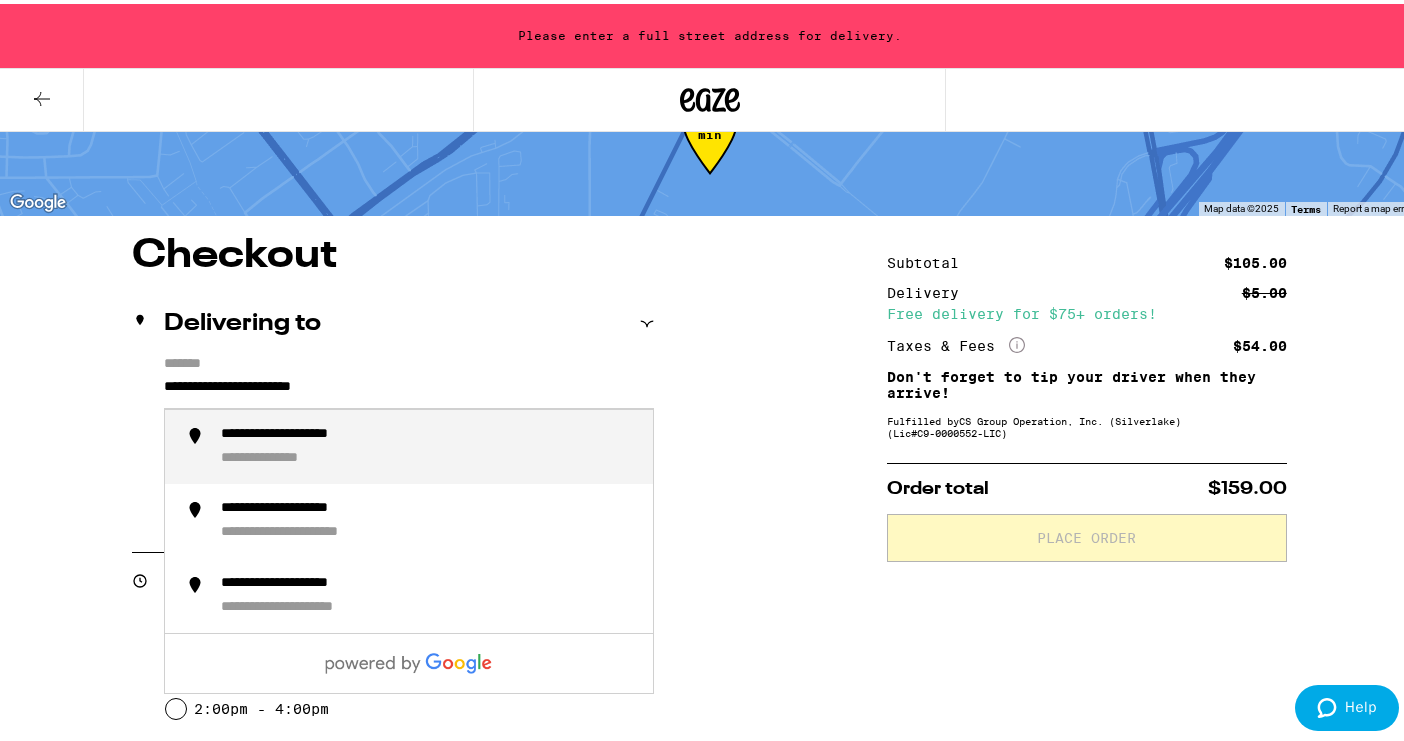 click on "**********" at bounding box center [289, 455] 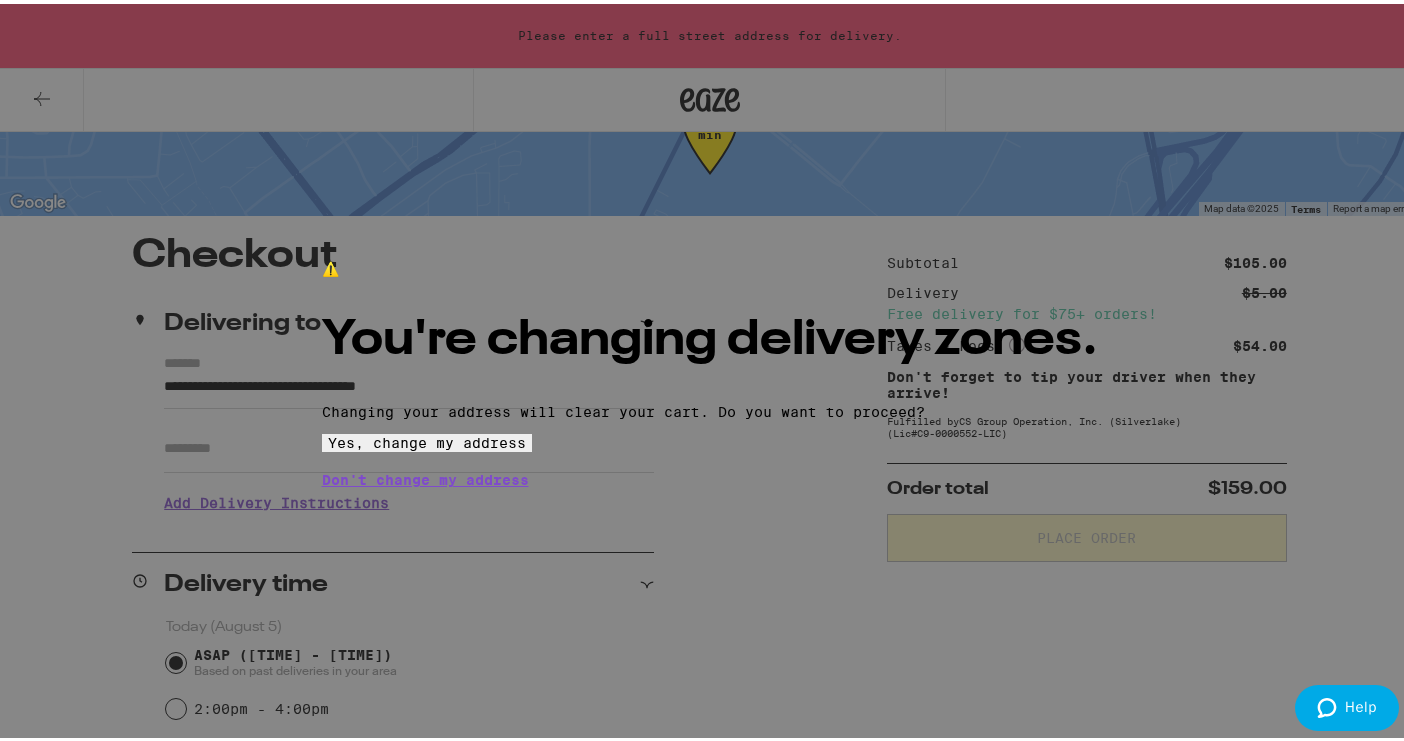 click on "Yes, change my address" at bounding box center (427, 439) 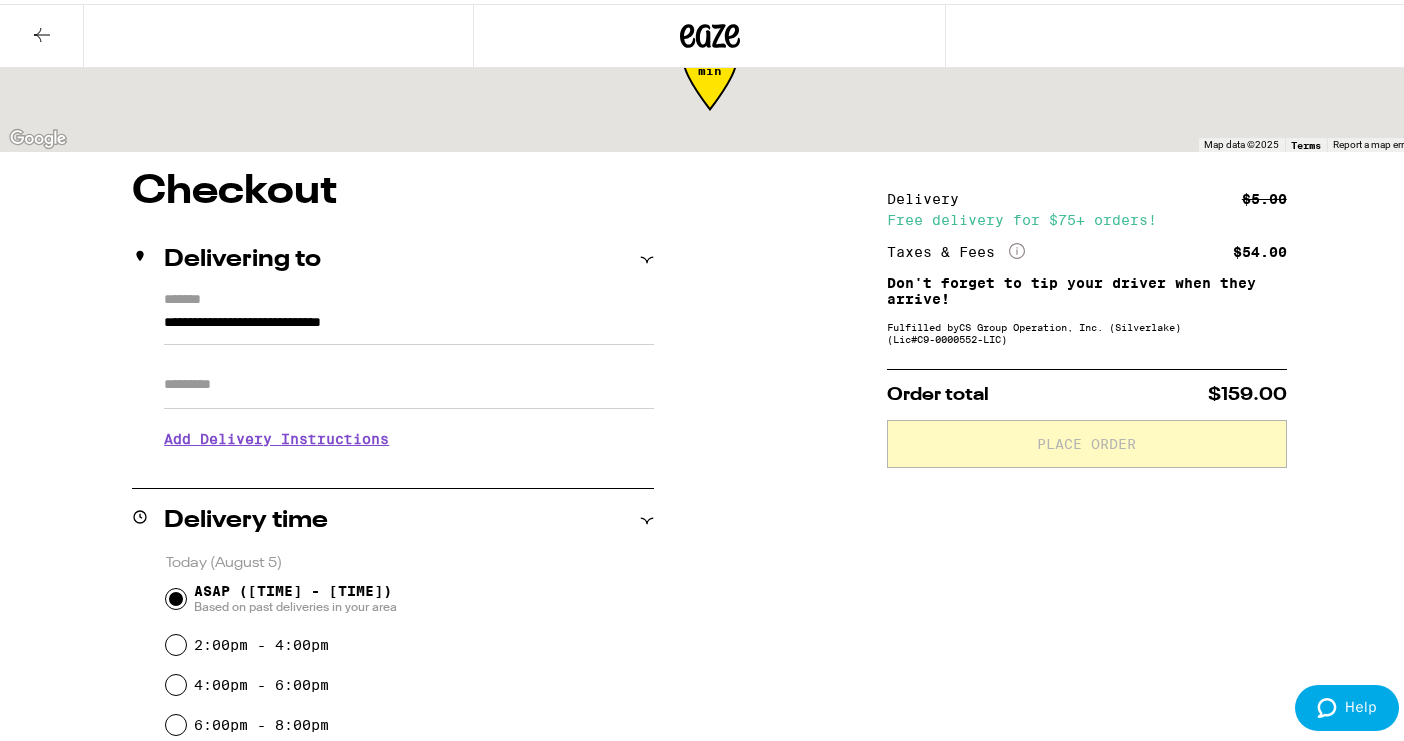 scroll, scrollTop: 10, scrollLeft: 0, axis: vertical 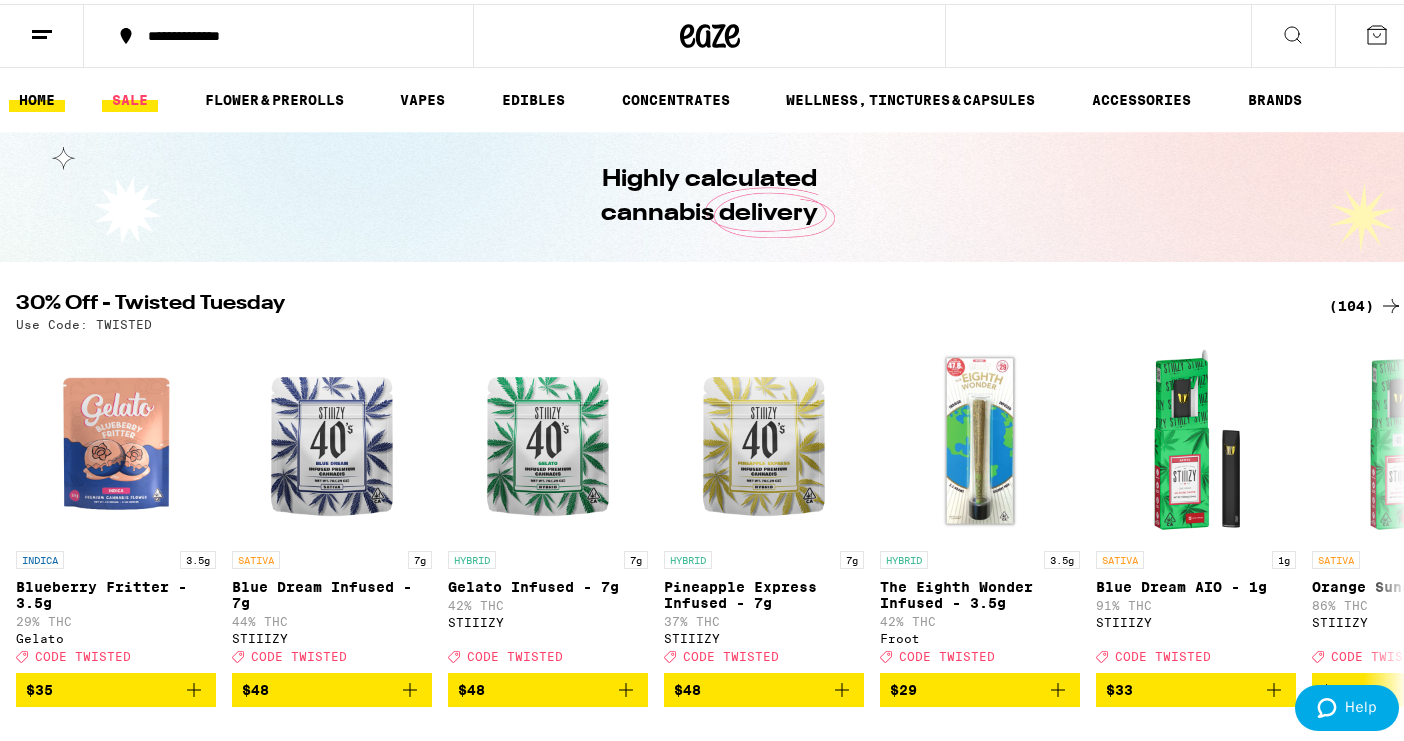 click on "SALE" at bounding box center [130, 96] 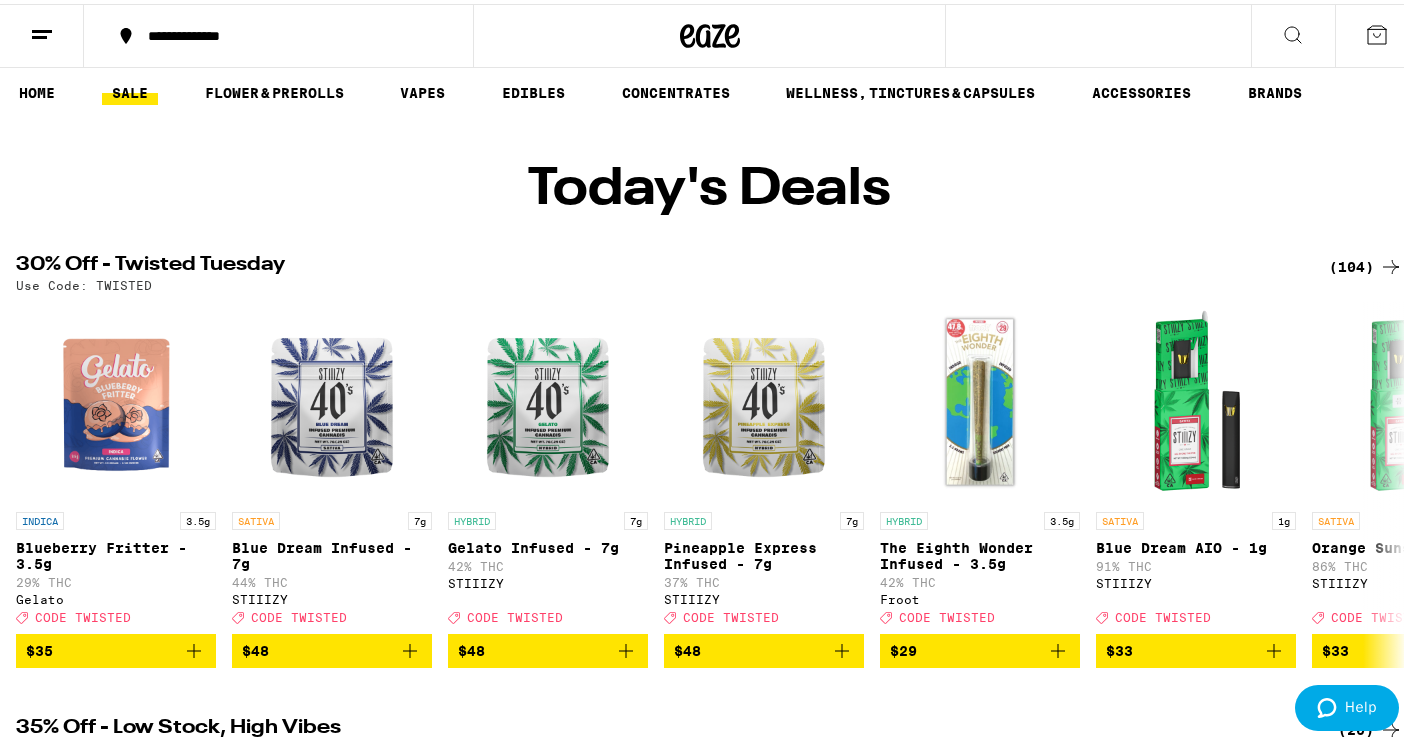 scroll, scrollTop: 9, scrollLeft: 0, axis: vertical 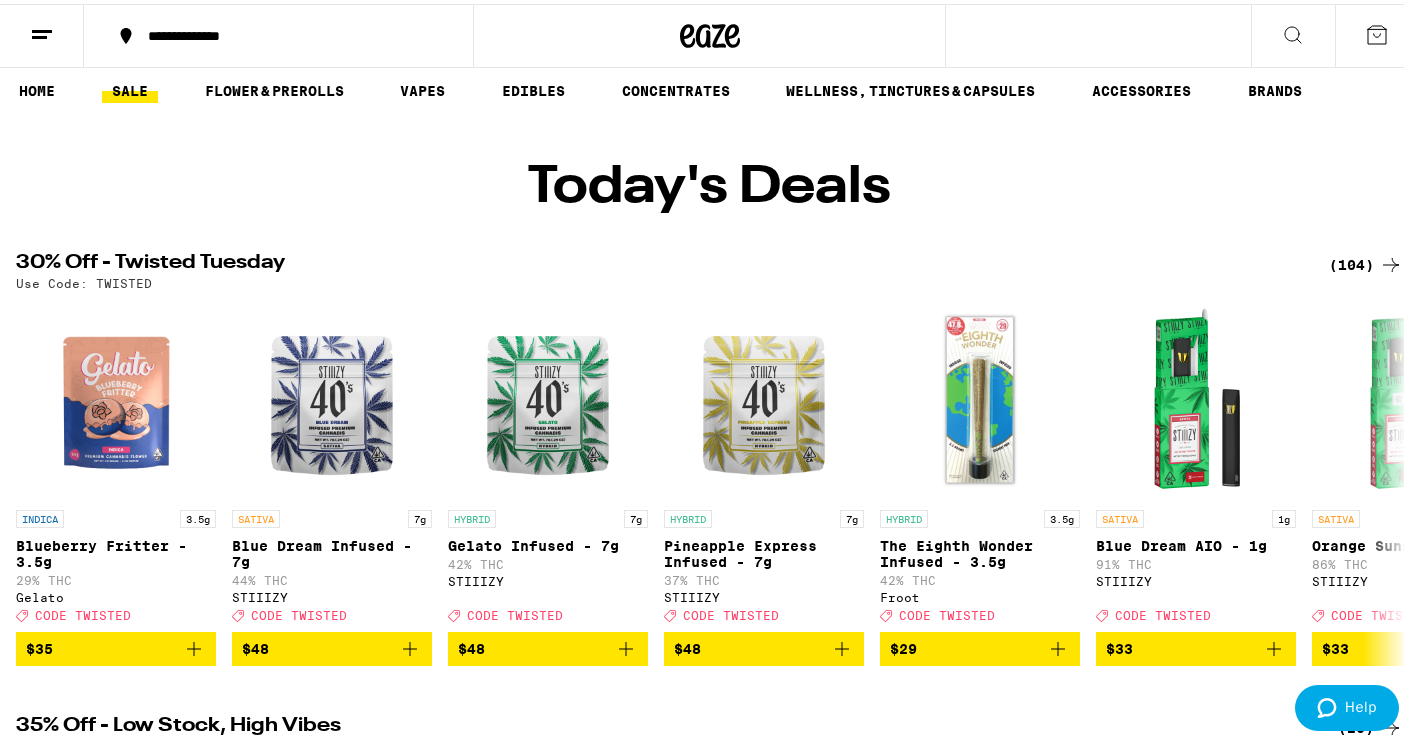 click 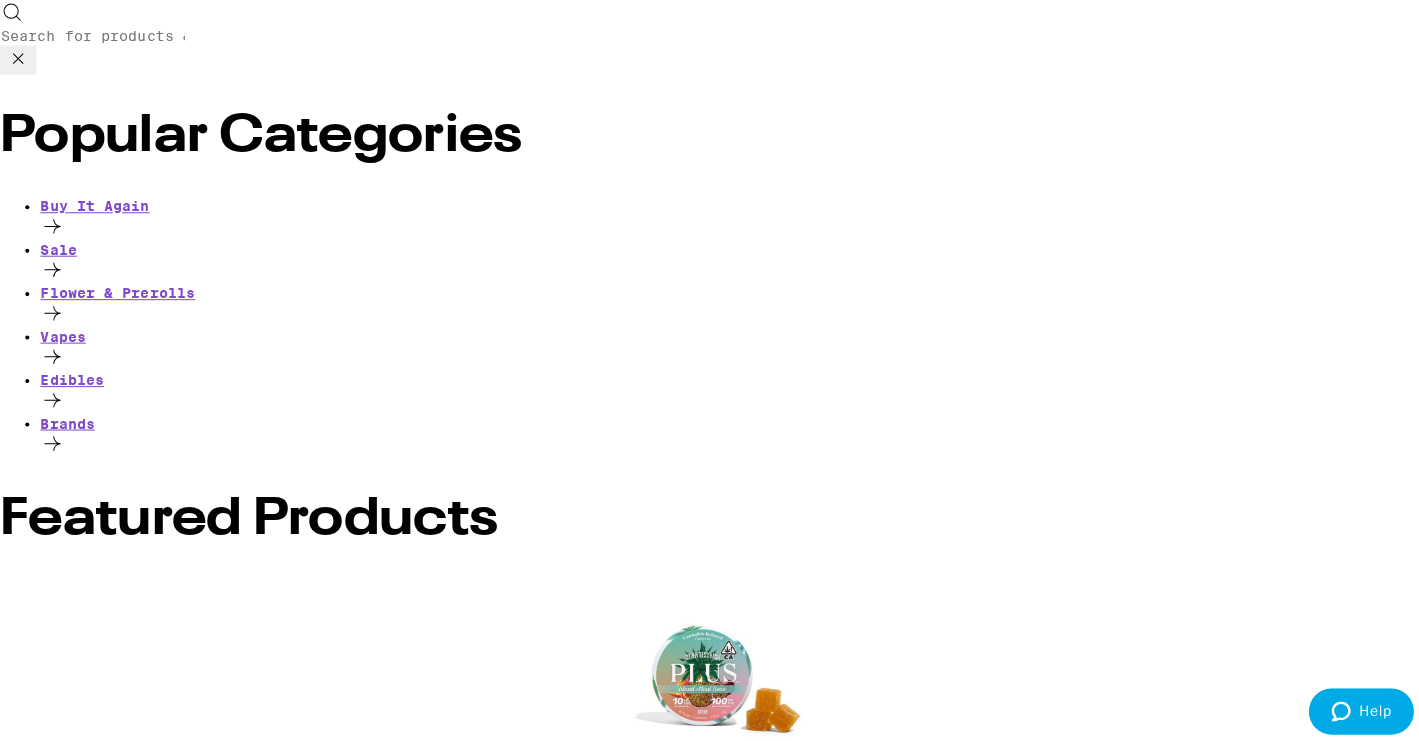 scroll, scrollTop: 0, scrollLeft: 0, axis: both 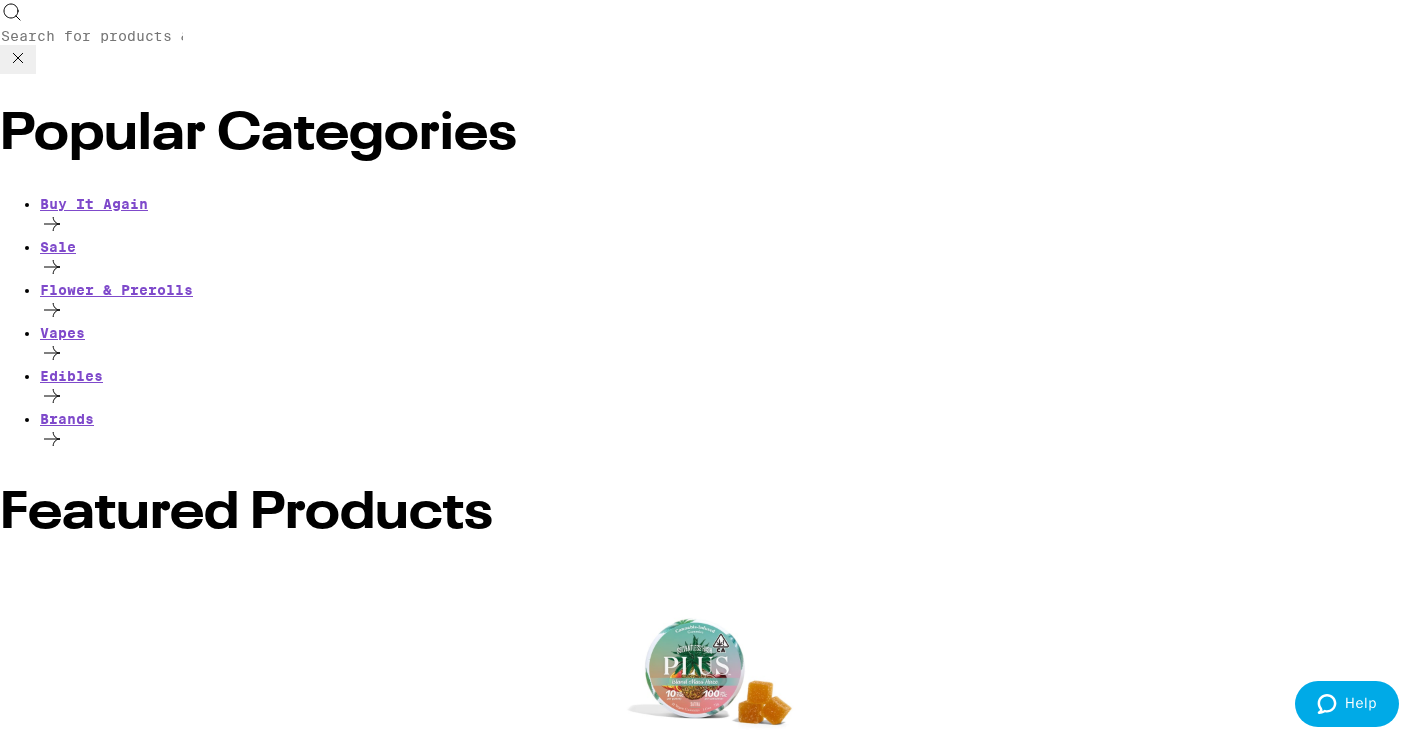 click on "Search for Products" at bounding box center (92, 36) 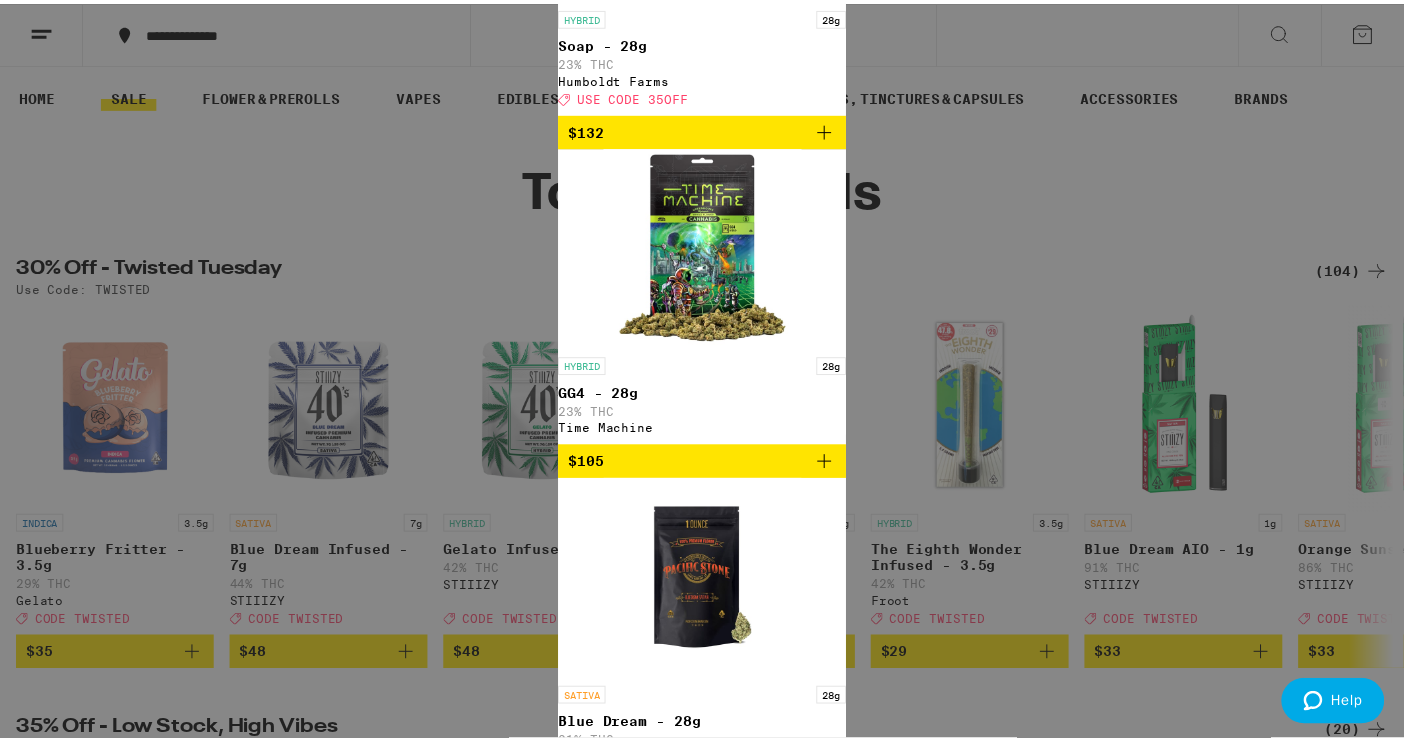 scroll, scrollTop: 279, scrollLeft: 0, axis: vertical 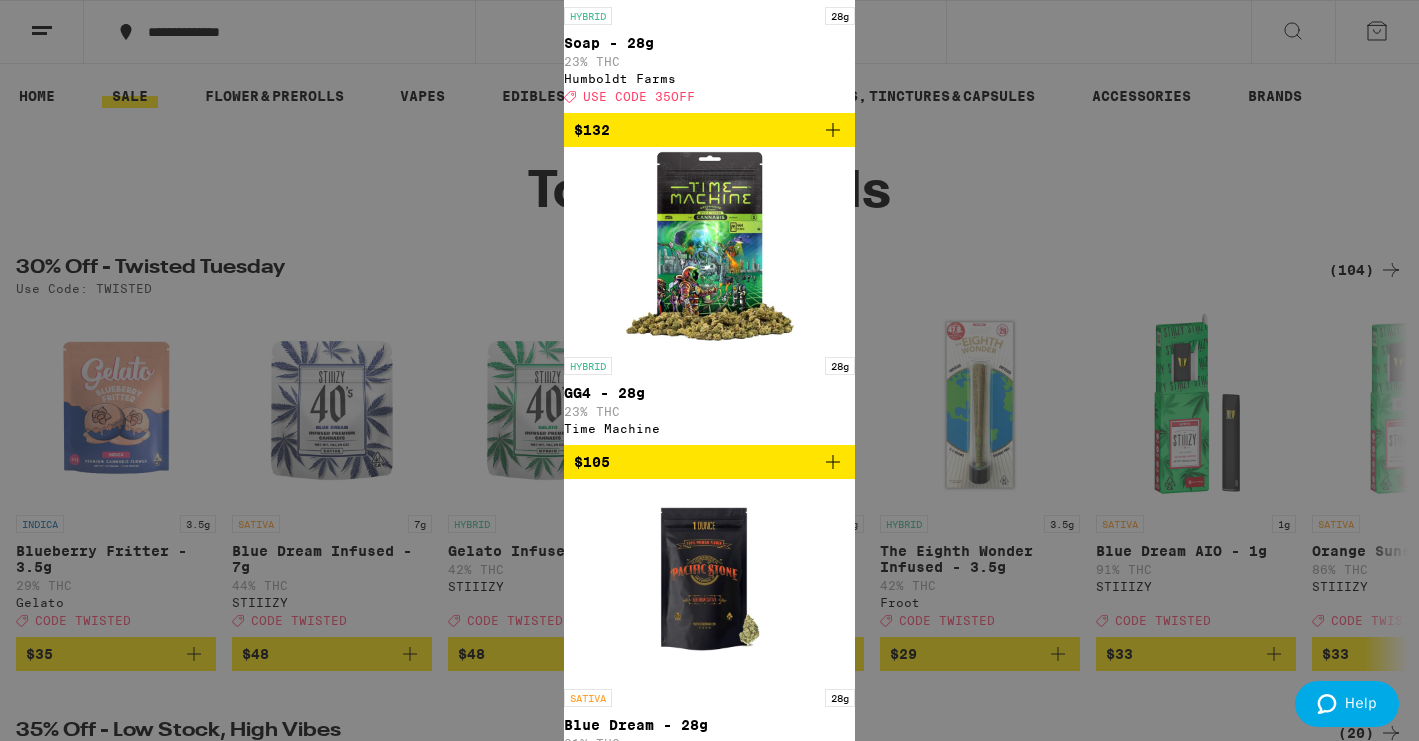 click at bounding box center [710, 911] 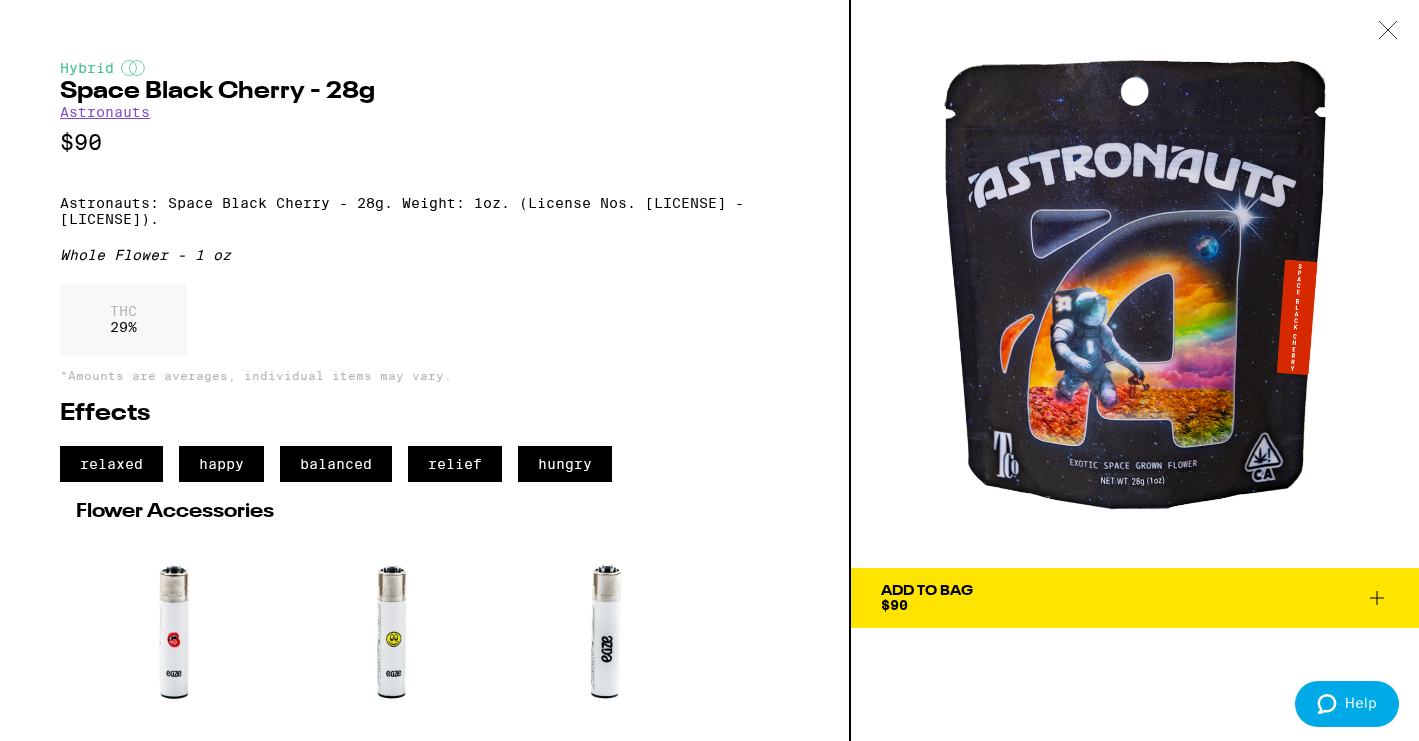 click on "Add To Bag $90" at bounding box center [1135, 598] 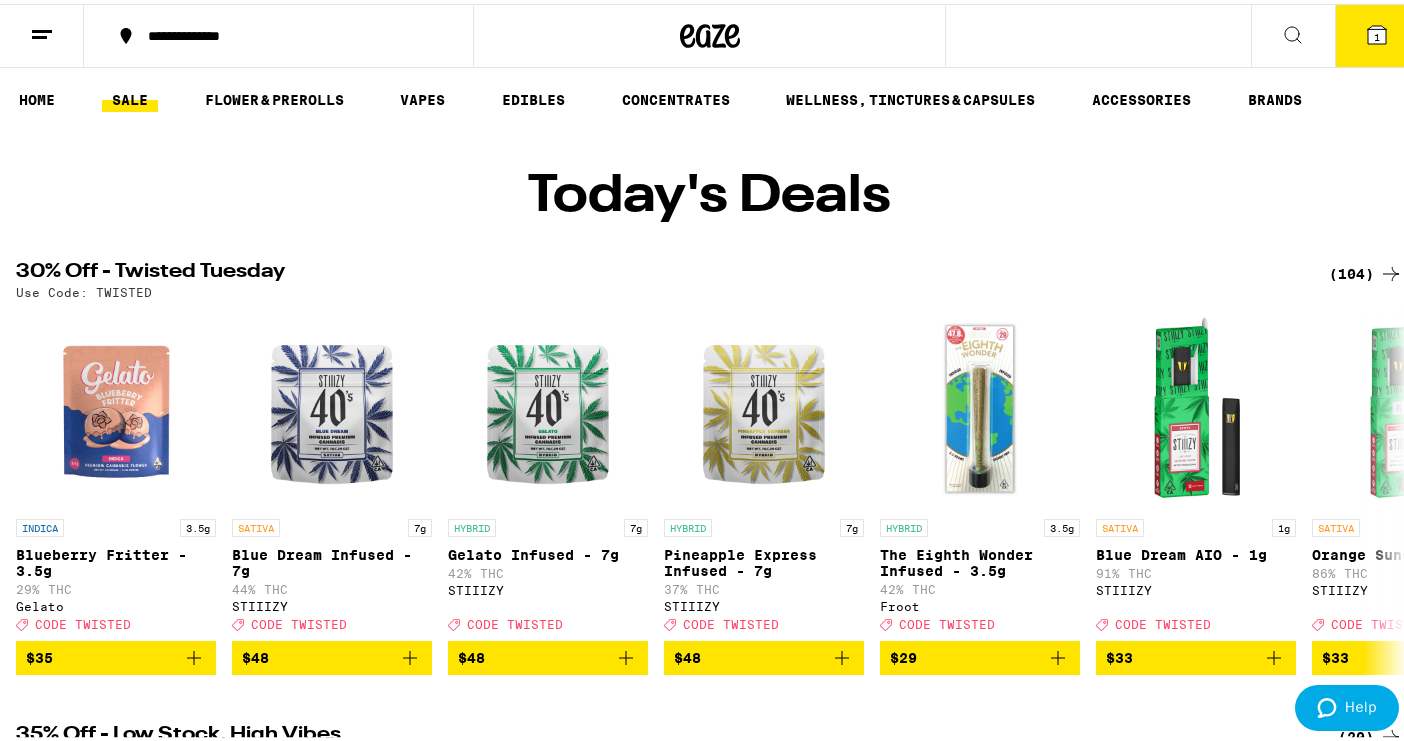 click 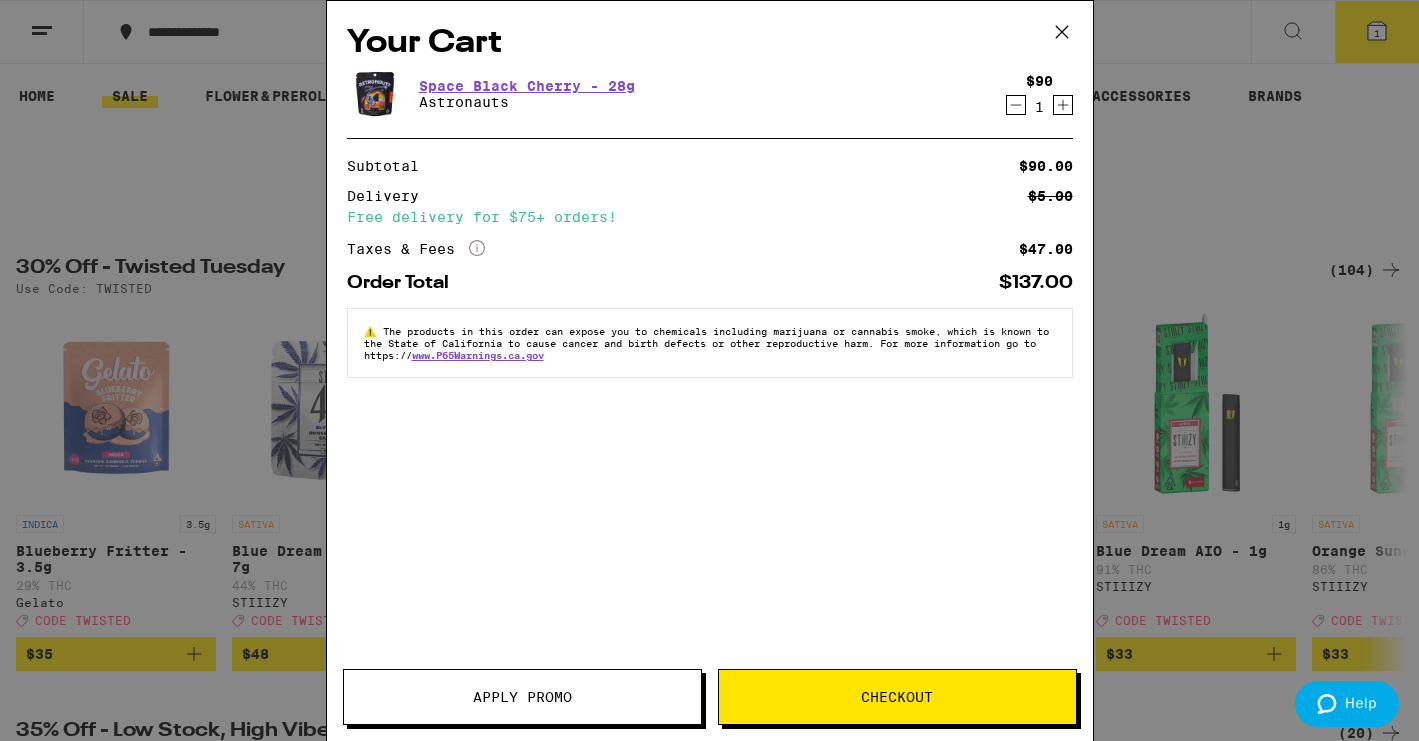 click on "Checkout" at bounding box center [897, 697] 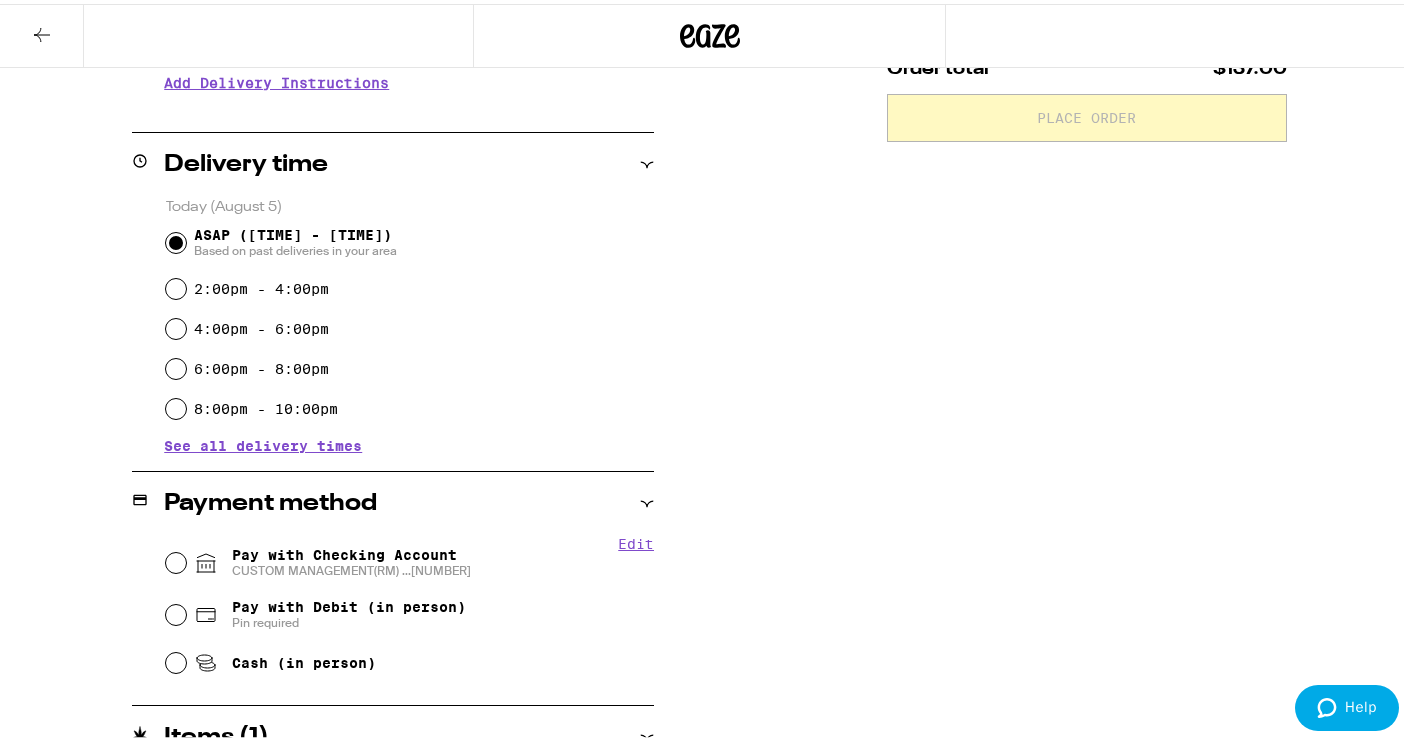 scroll, scrollTop: 528, scrollLeft: 0, axis: vertical 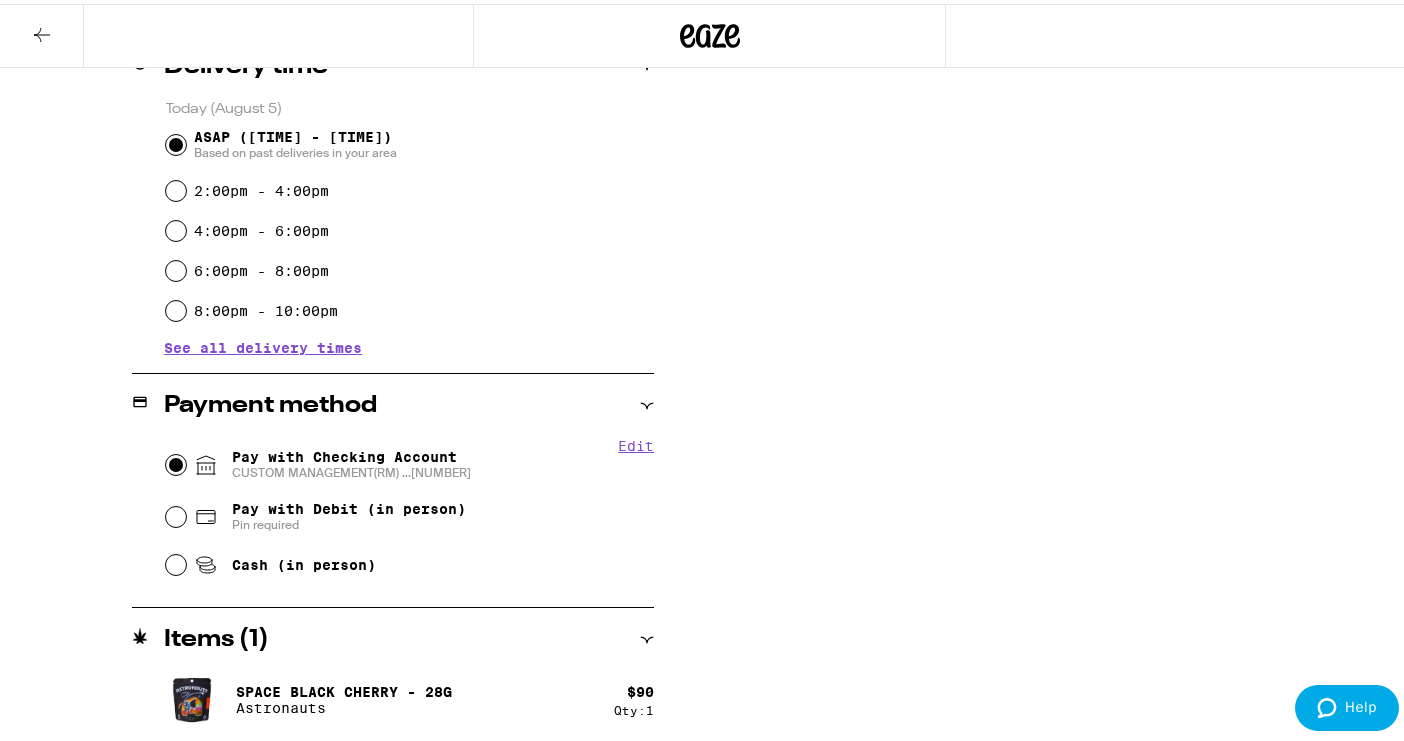 click on "Pay with Checking Account CUSTOM MANAGEMENT(RM) ...[NUMBER]" at bounding box center [176, 461] 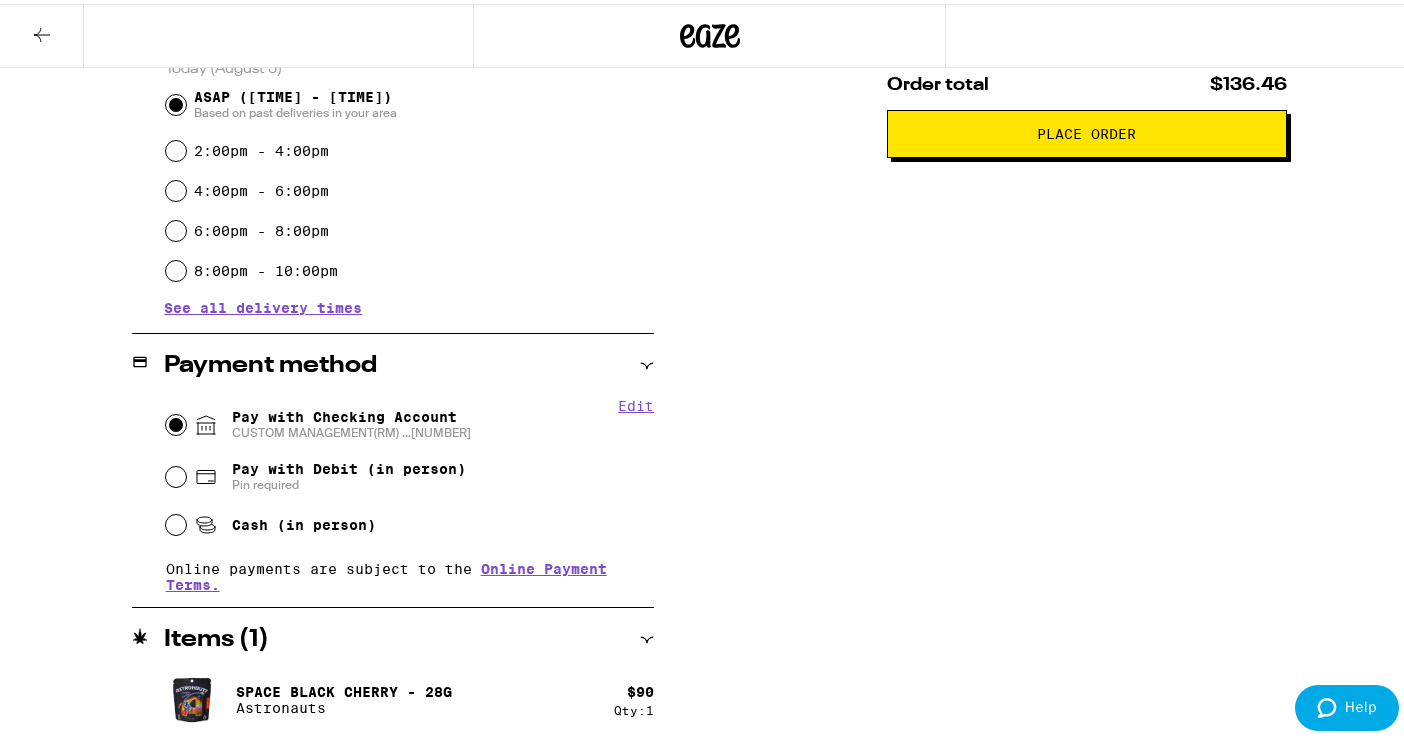 scroll, scrollTop: 582, scrollLeft: 0, axis: vertical 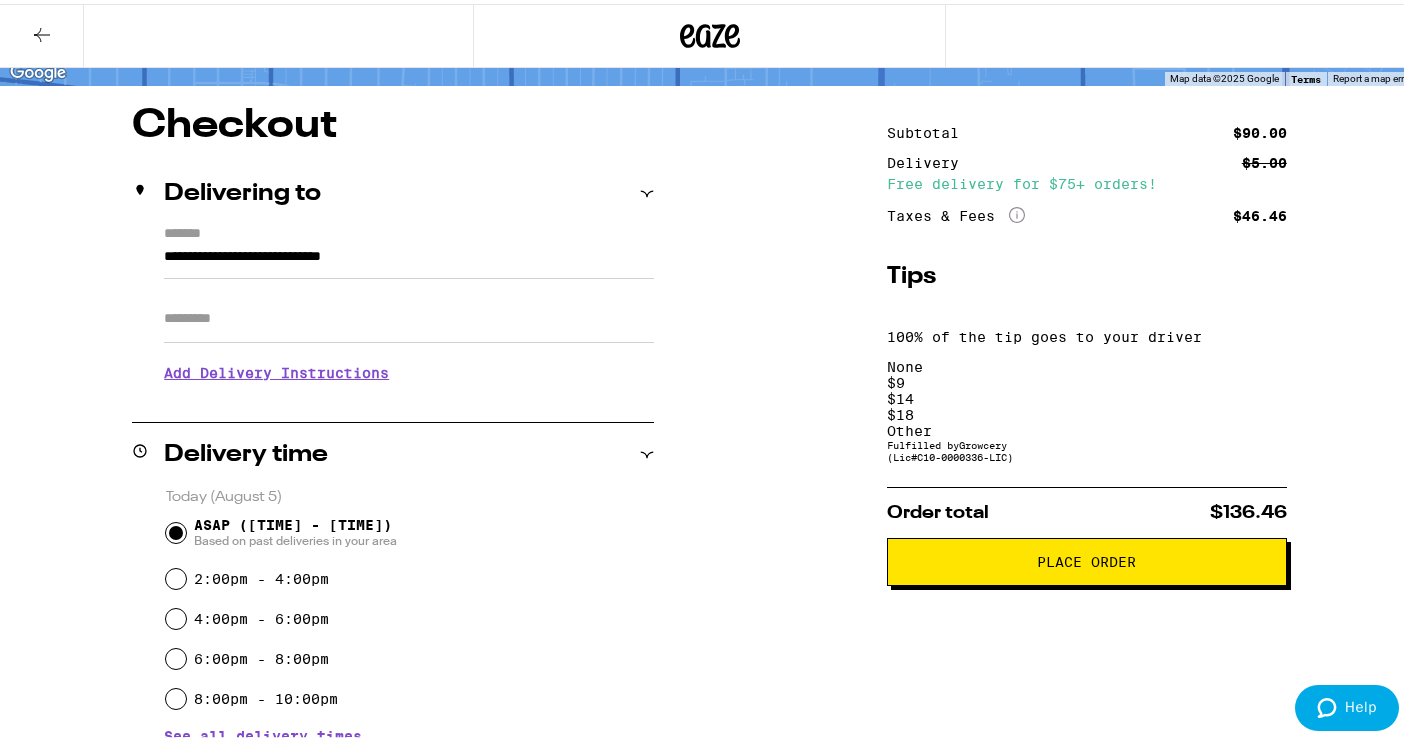 click on "Place Order" at bounding box center (1086, 558) 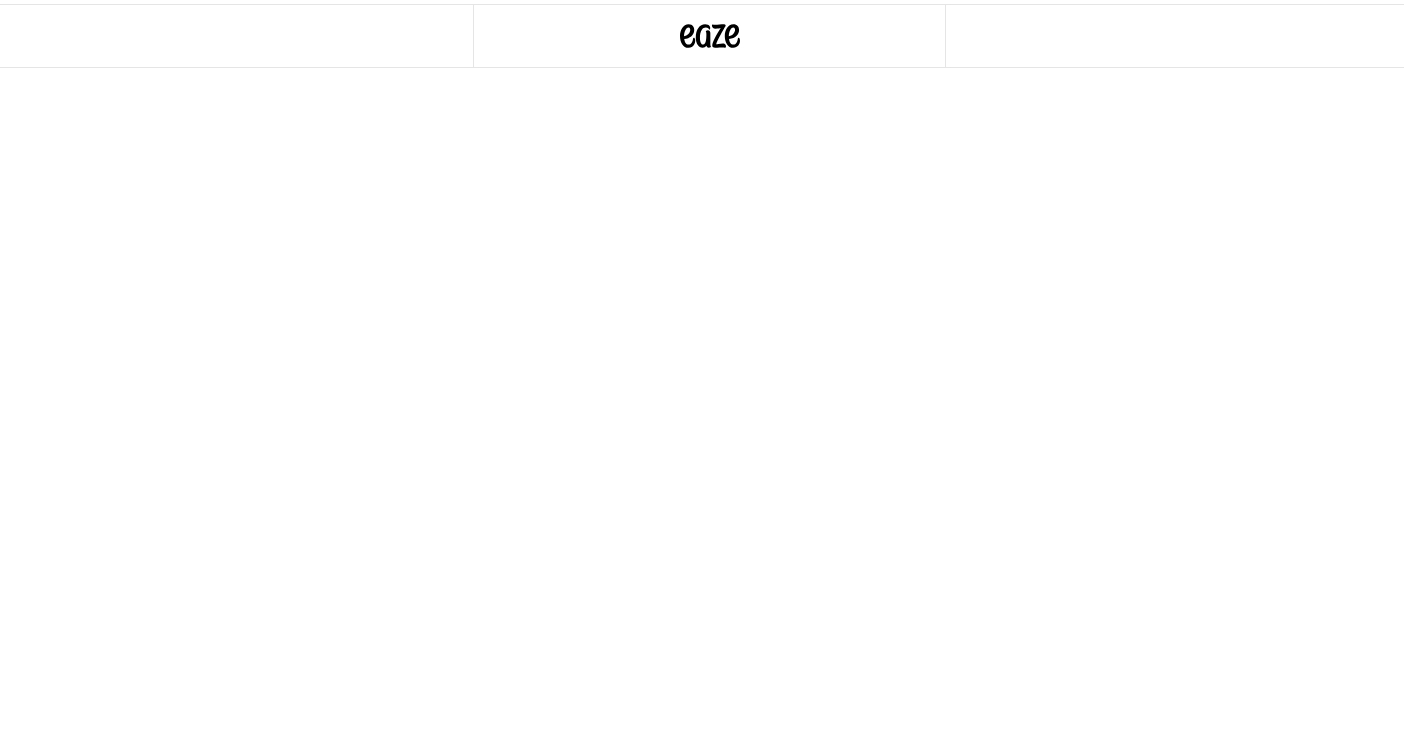 scroll, scrollTop: 0, scrollLeft: 0, axis: both 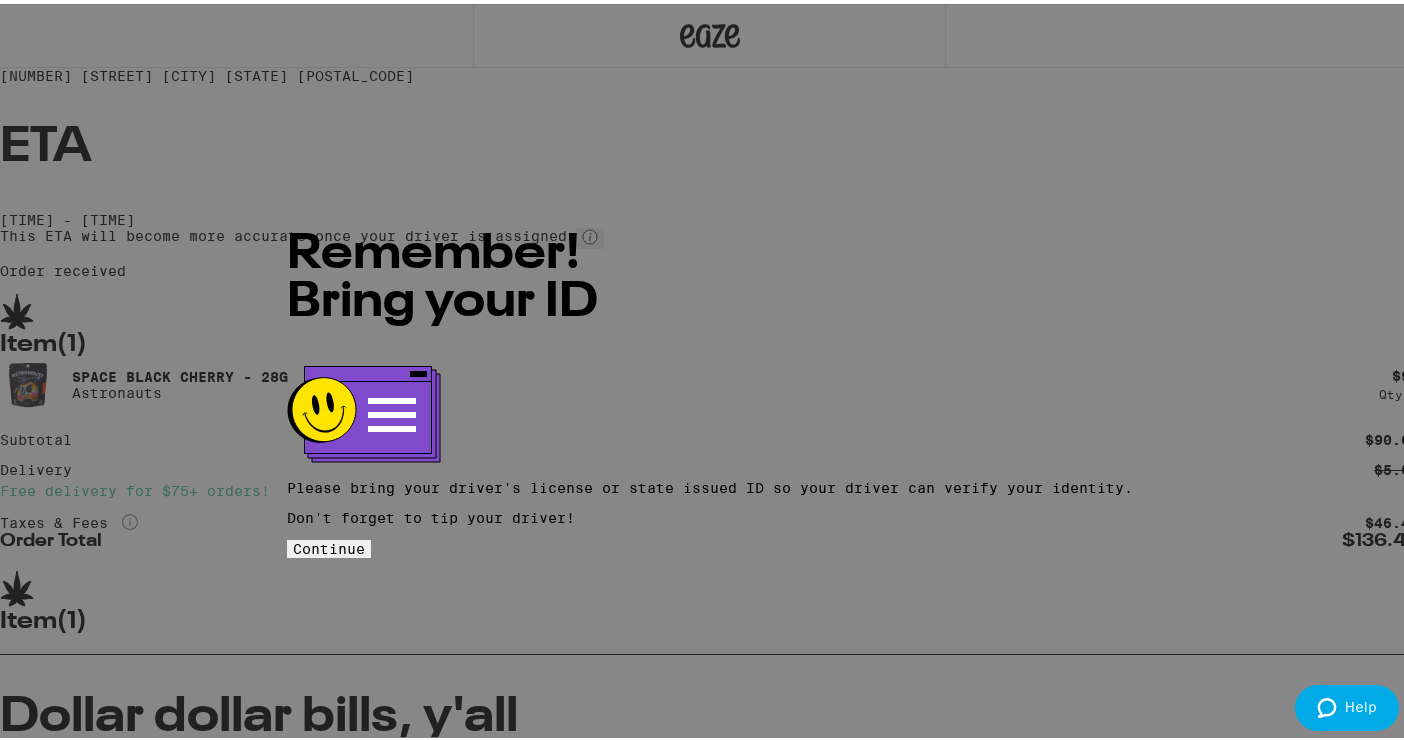 click on "Continue" at bounding box center (329, 545) 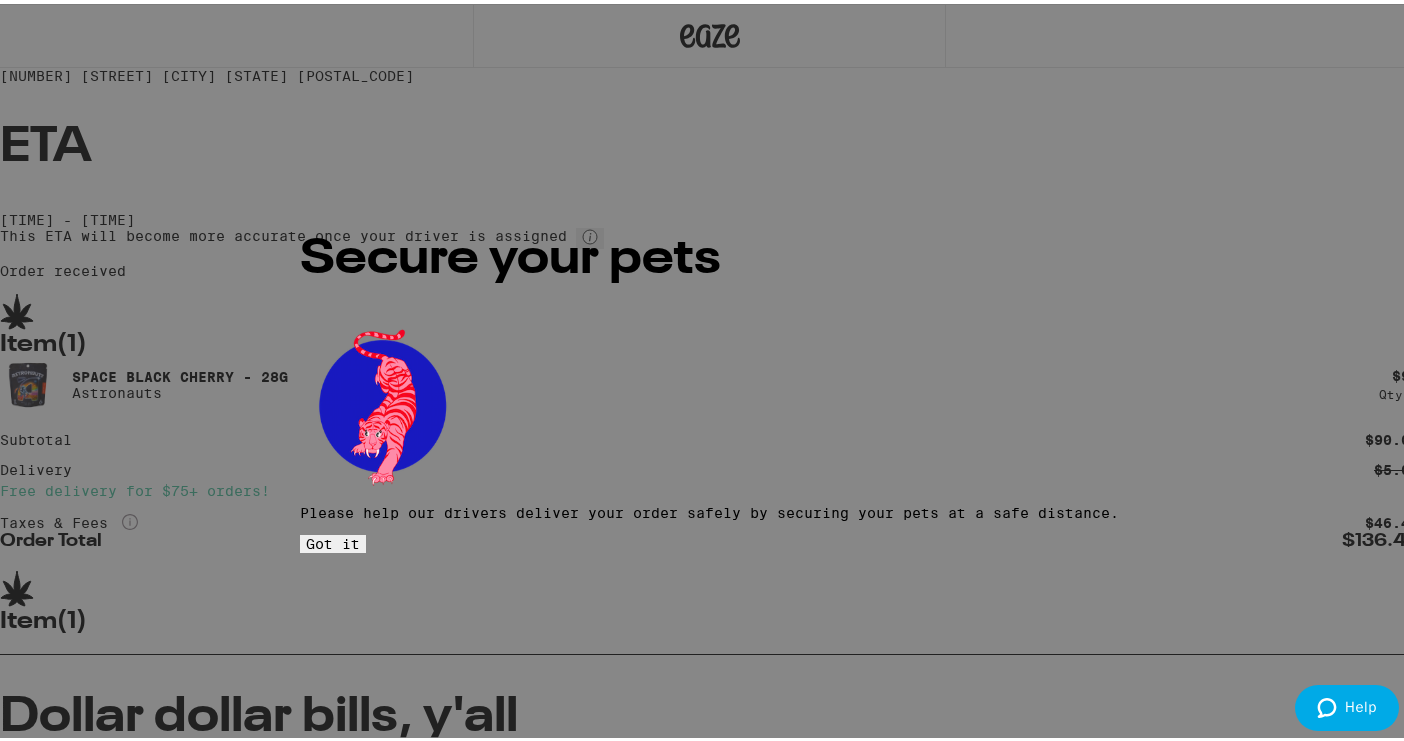 click on "Got it" at bounding box center [333, 540] 